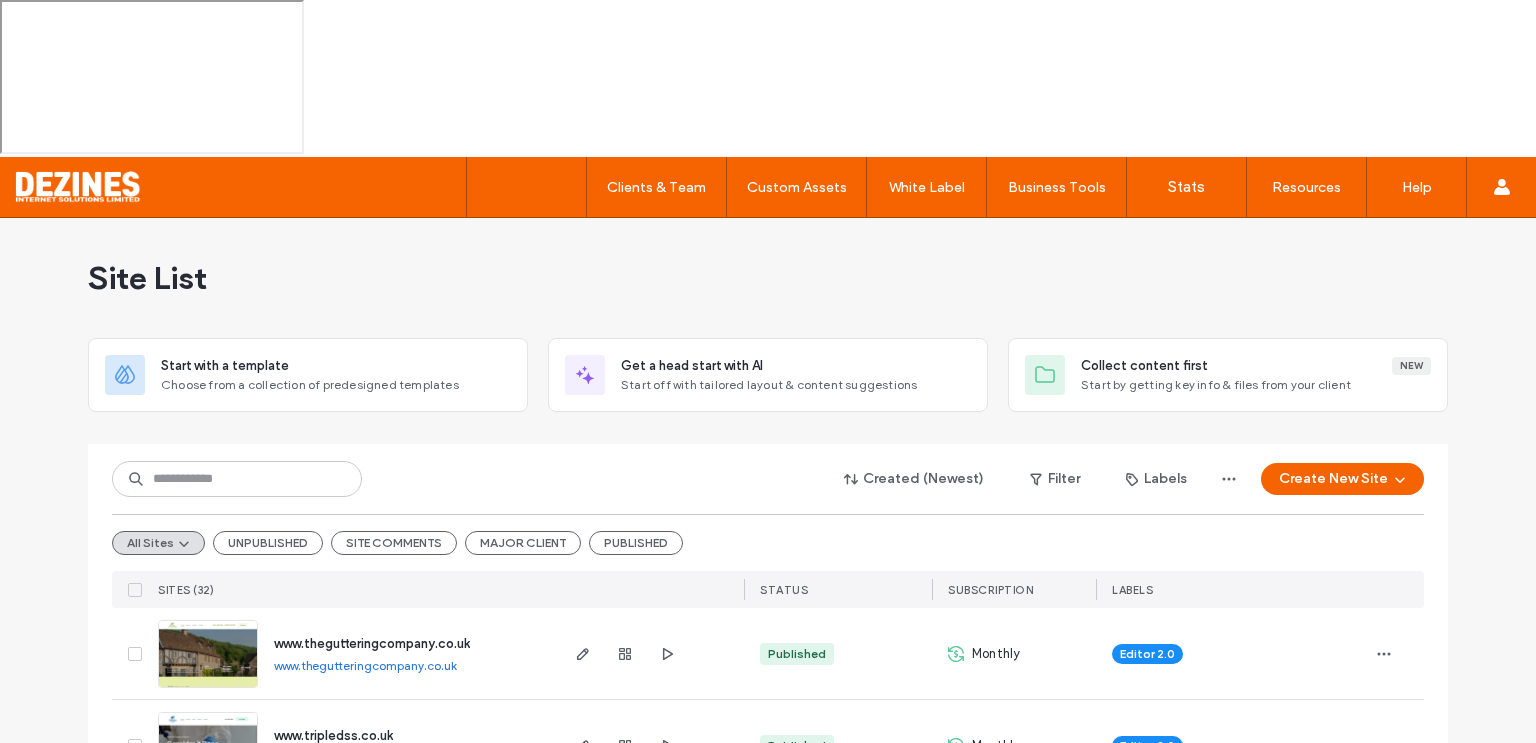 scroll, scrollTop: 0, scrollLeft: 0, axis: both 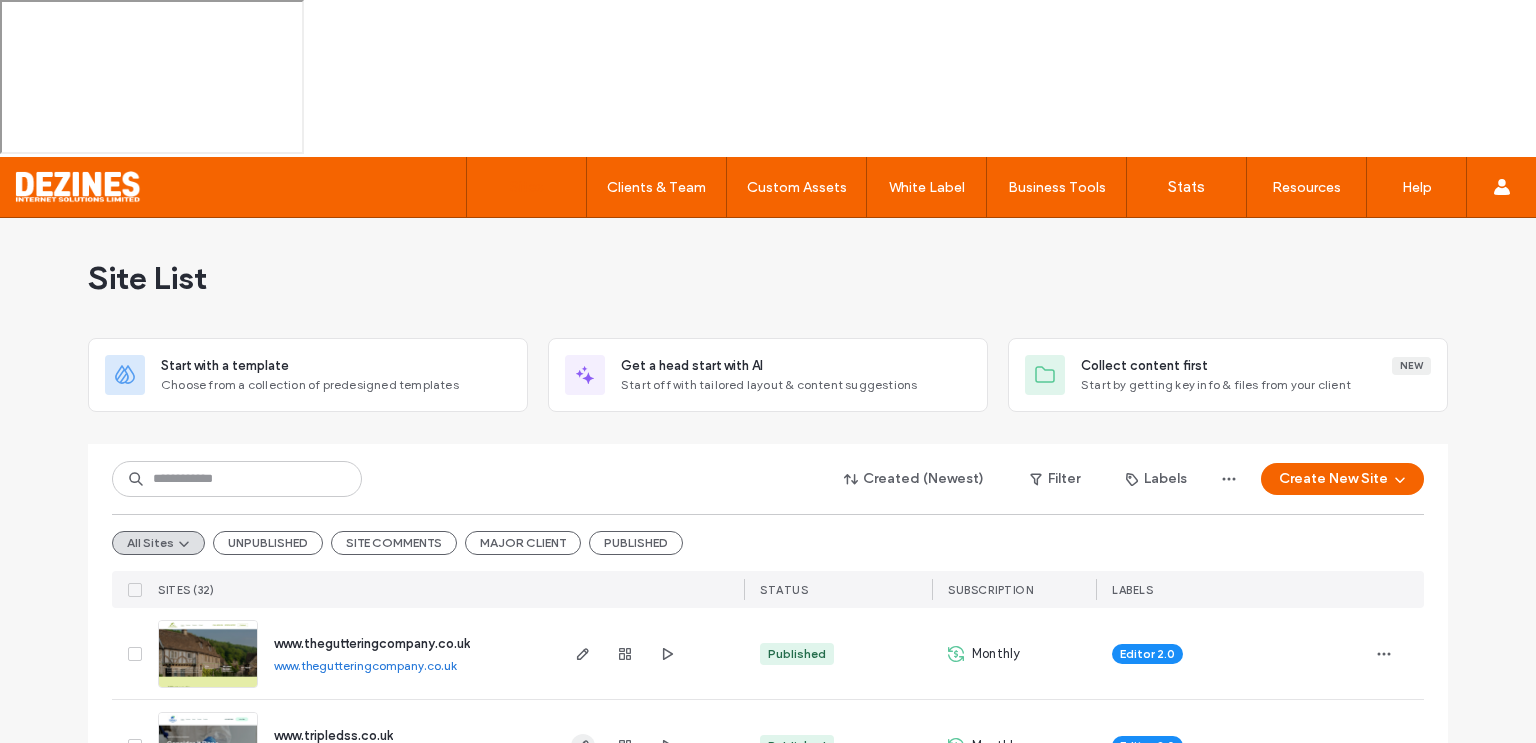 click 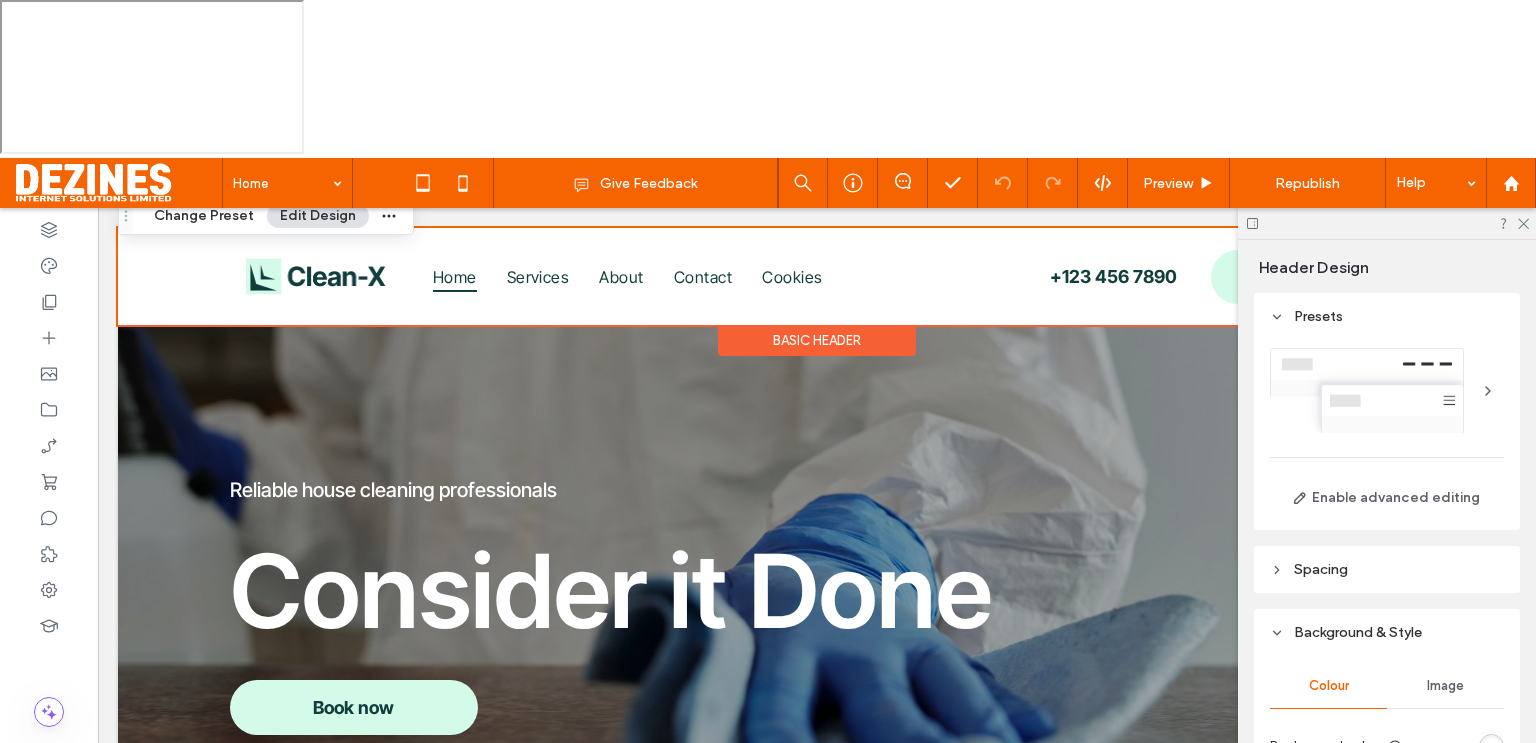 scroll, scrollTop: 0, scrollLeft: 0, axis: both 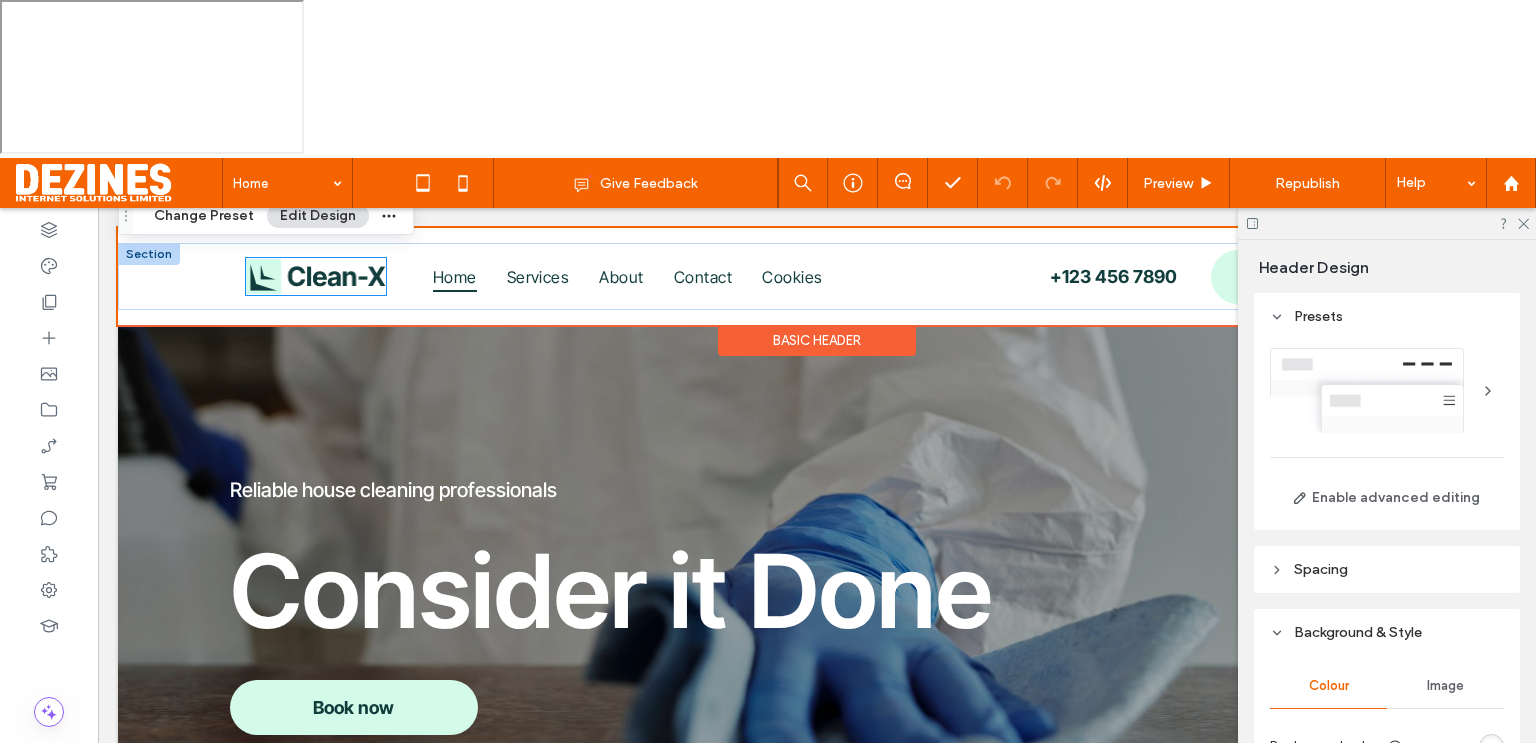 click at bounding box center [316, 276] 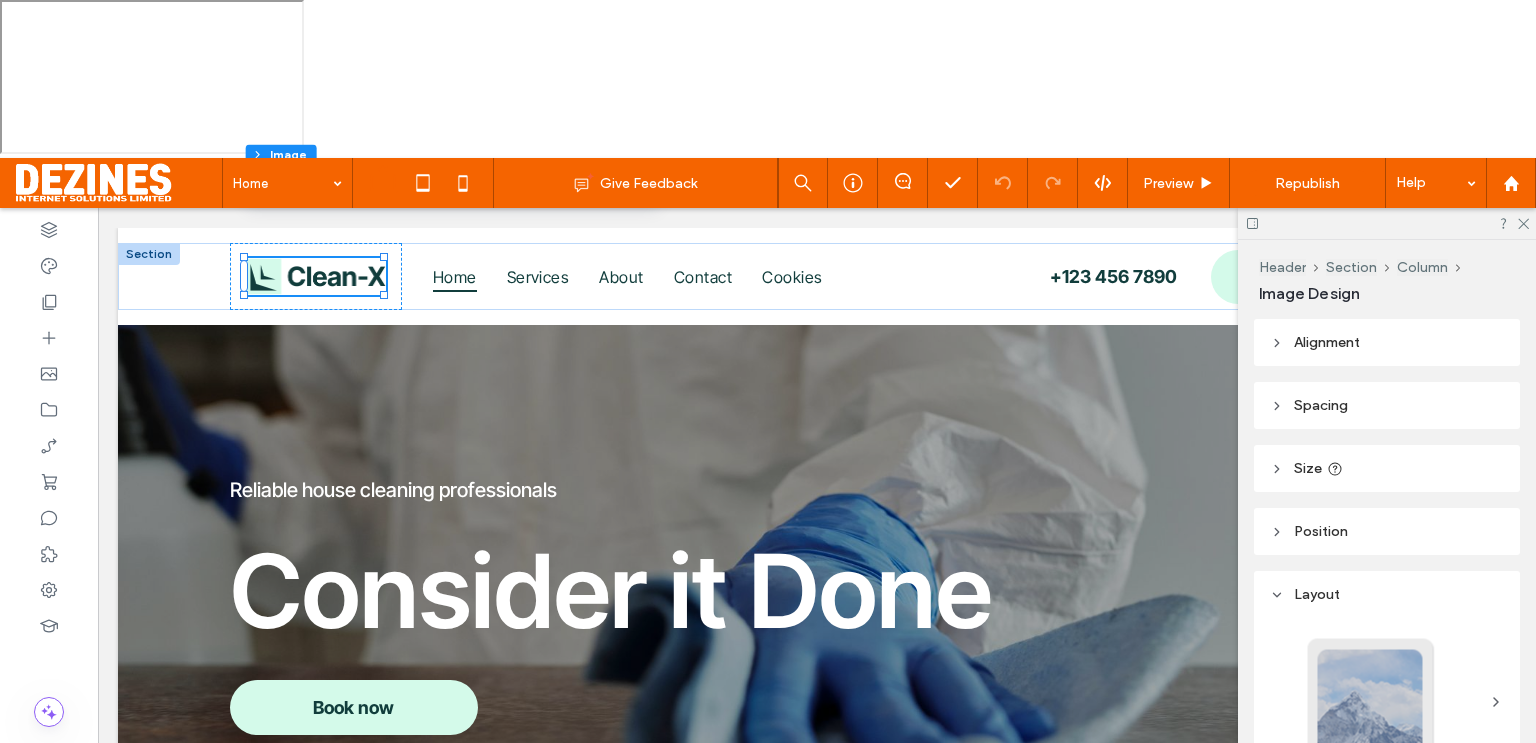click on "Manage Image" at bounding box center (330, 186) 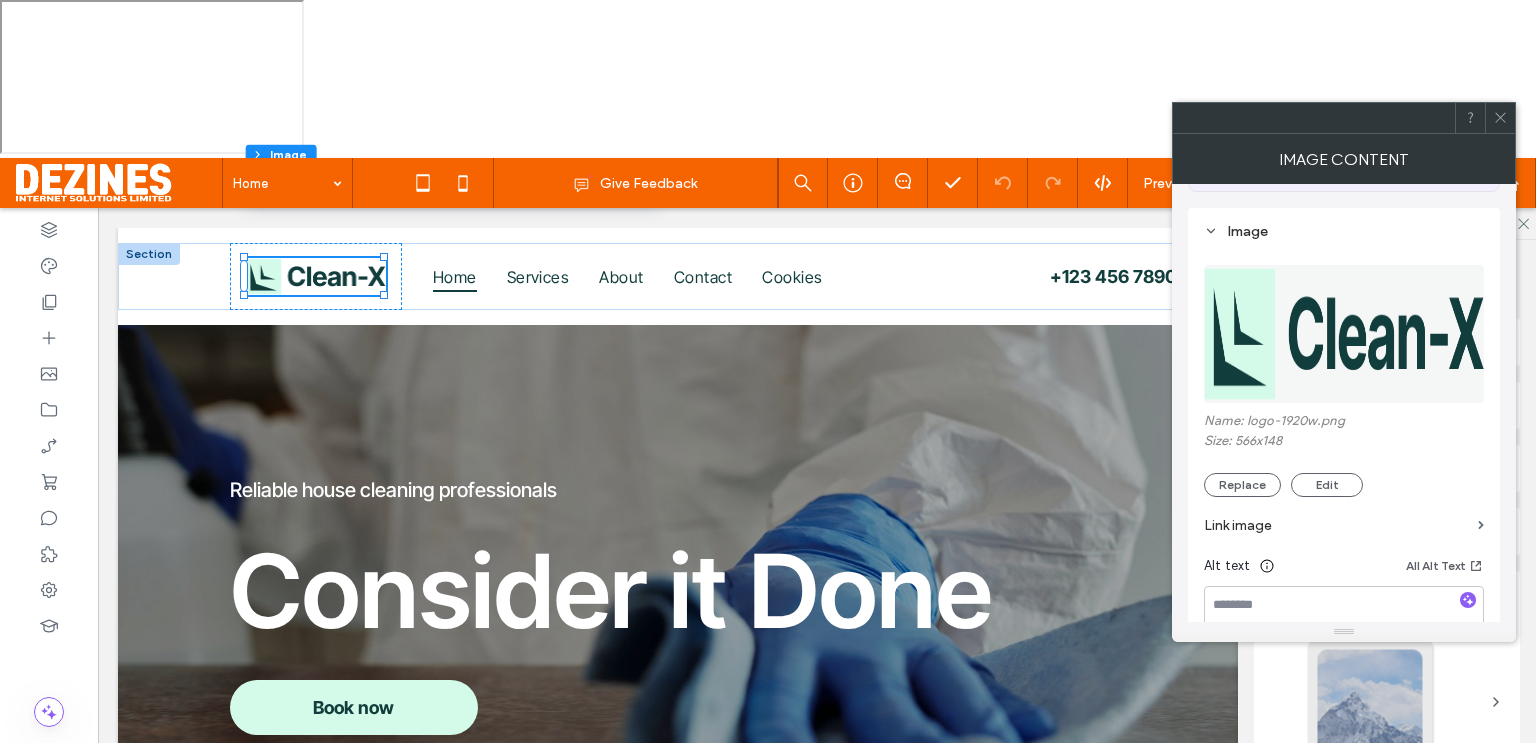 scroll, scrollTop: 178, scrollLeft: 0, axis: vertical 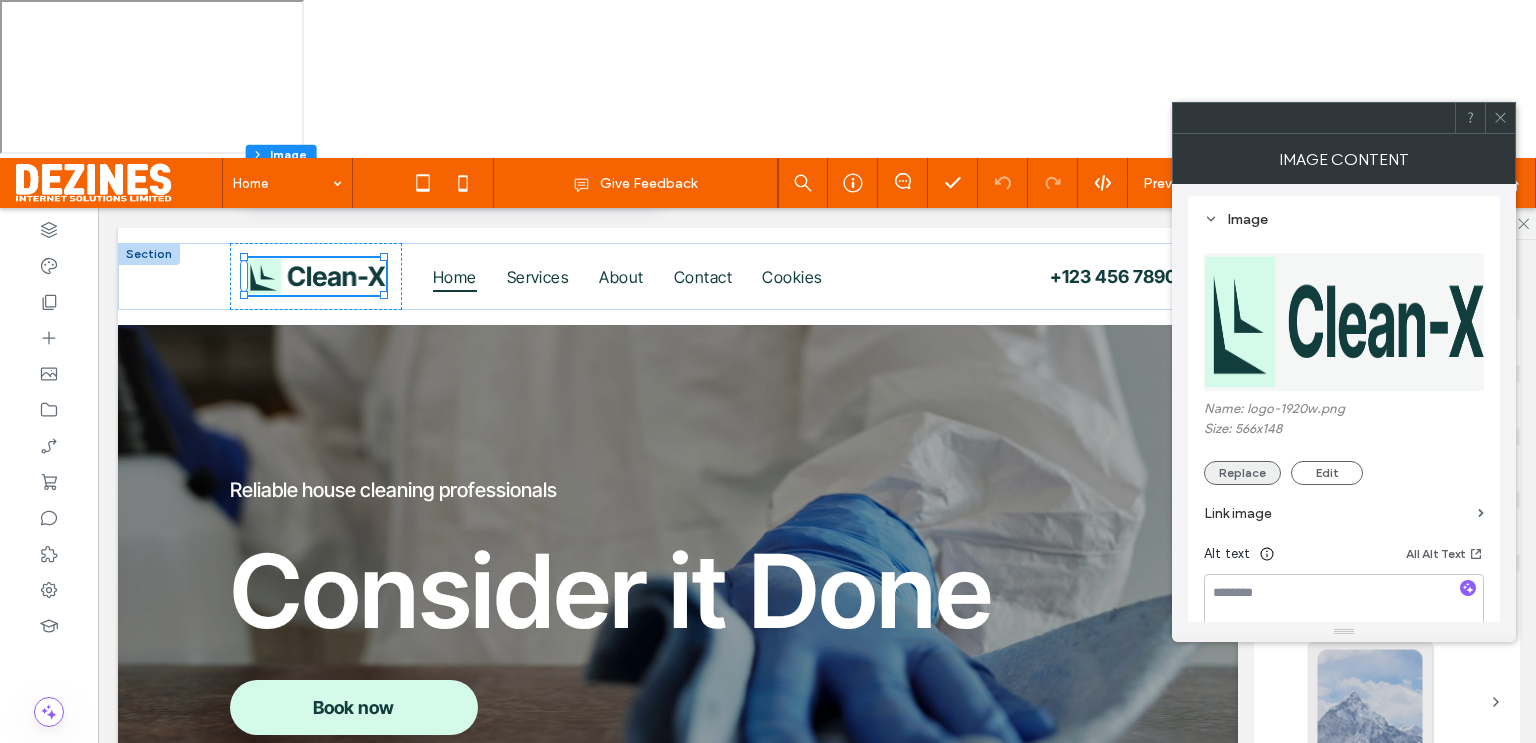 click on "Replace" at bounding box center (1242, 473) 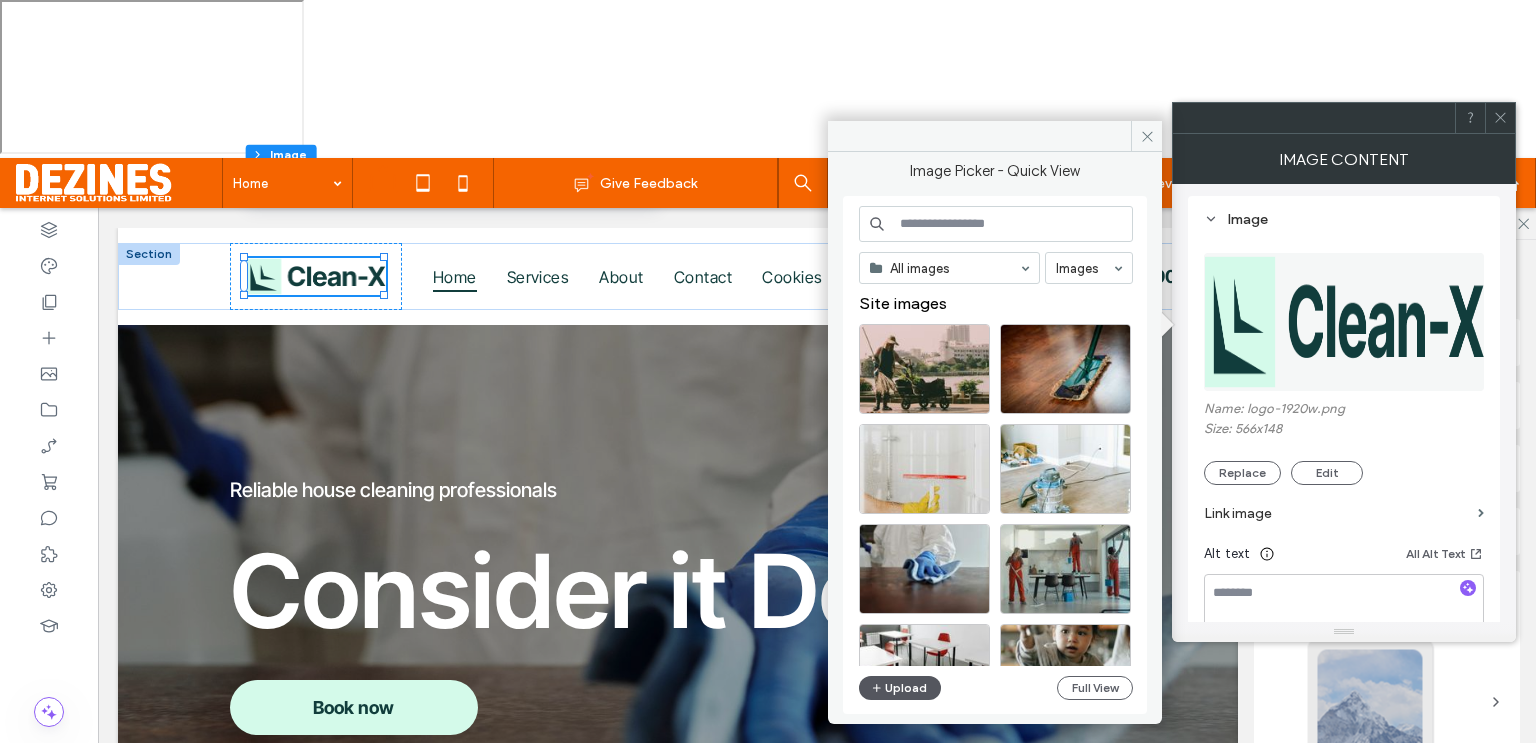click on "Upload" at bounding box center (900, 688) 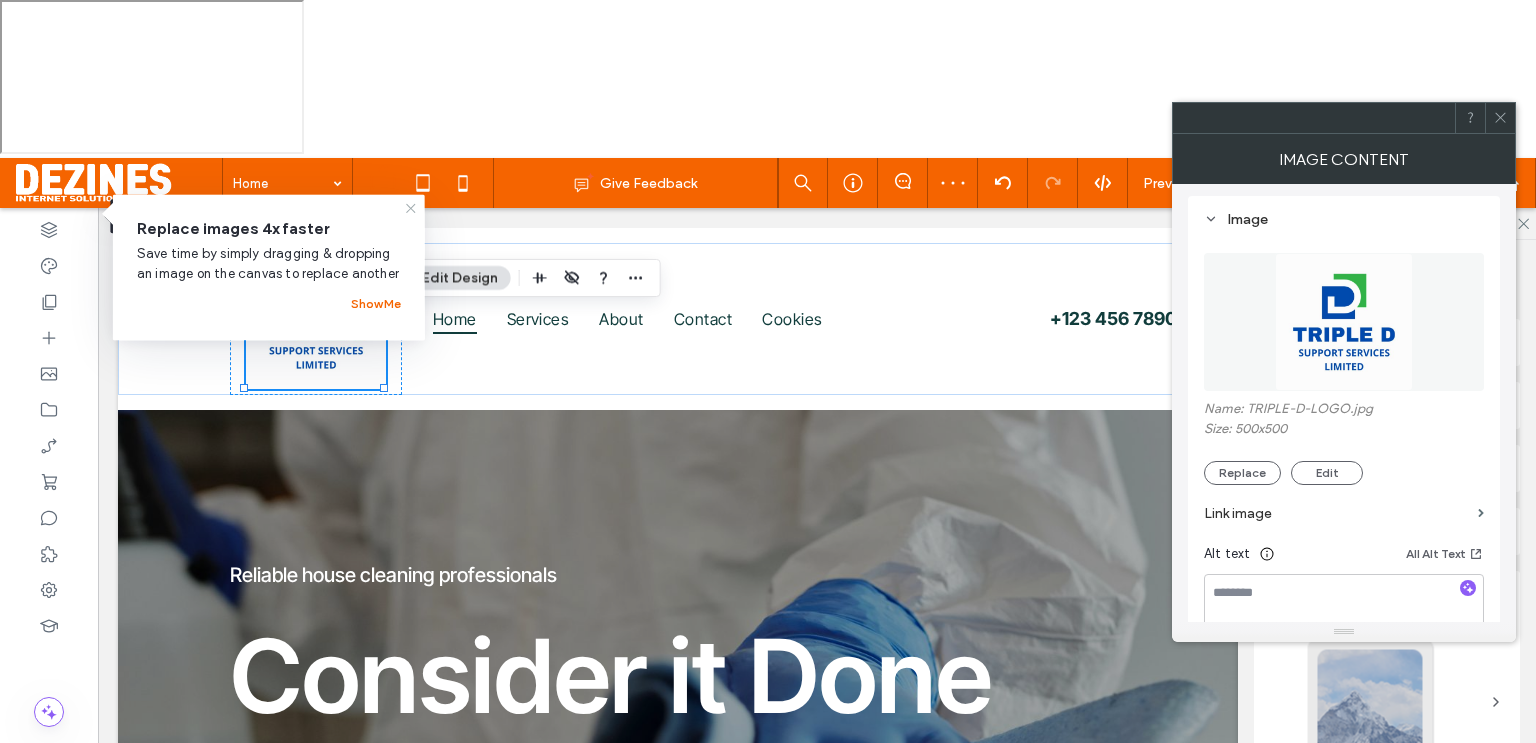click 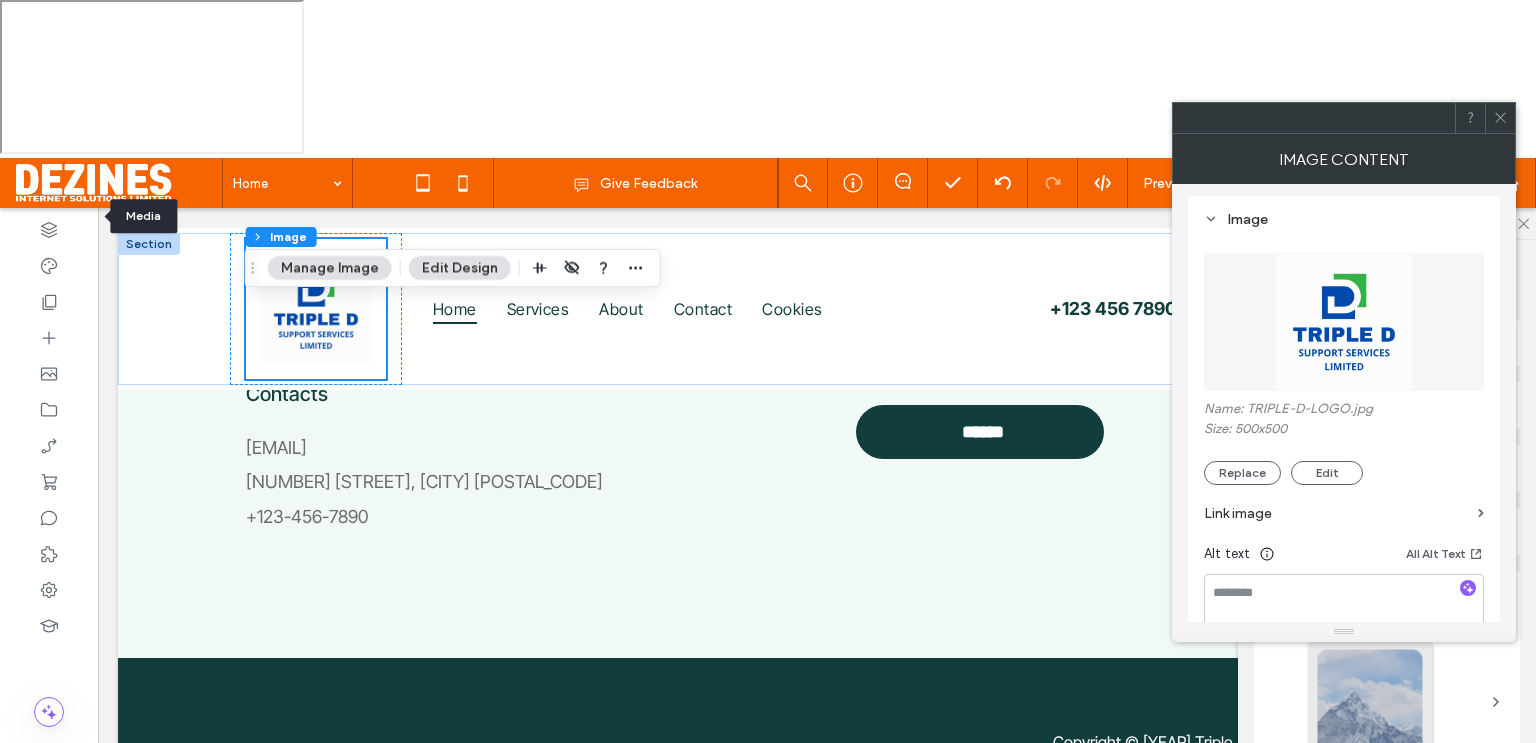 scroll, scrollTop: 4880, scrollLeft: 0, axis: vertical 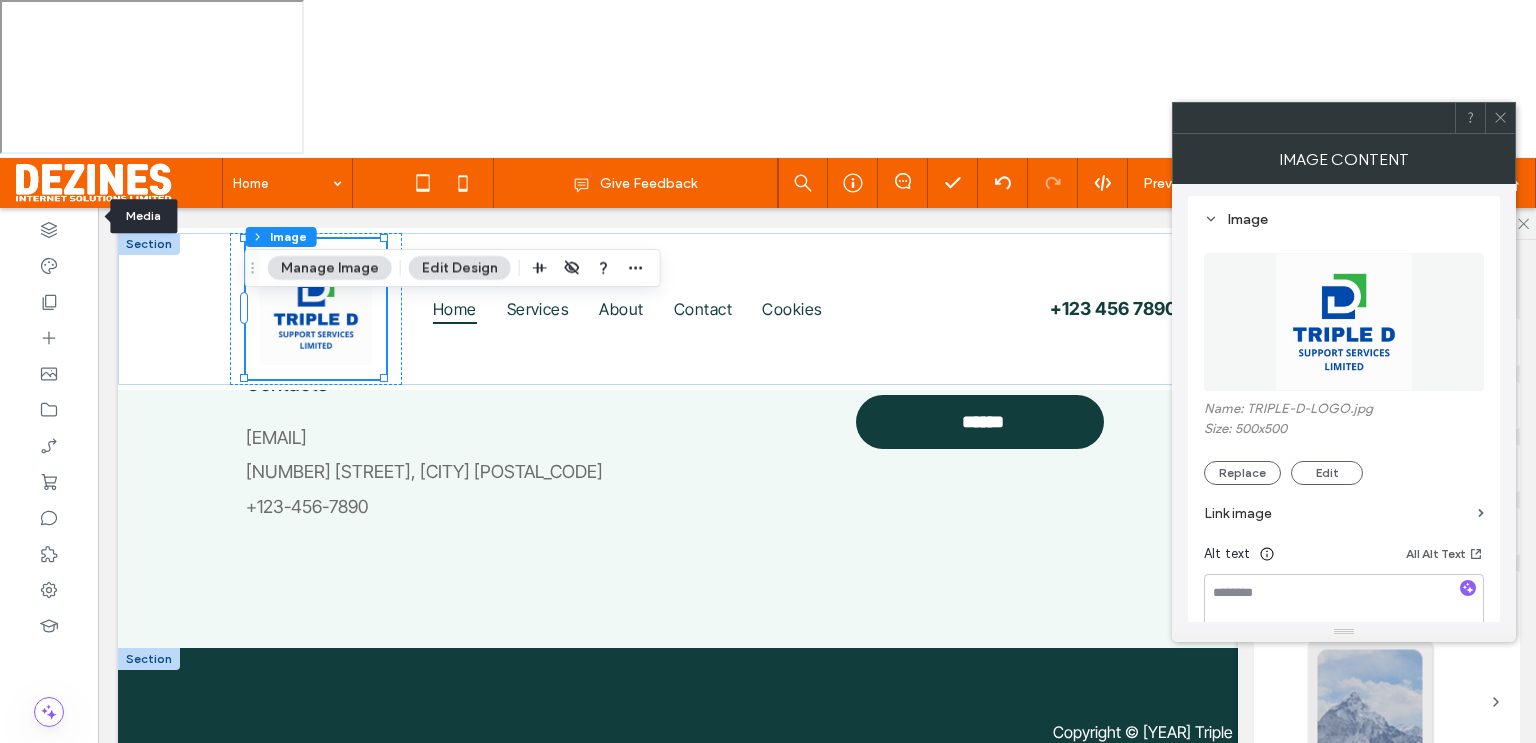 click at bounding box center [316, 769] 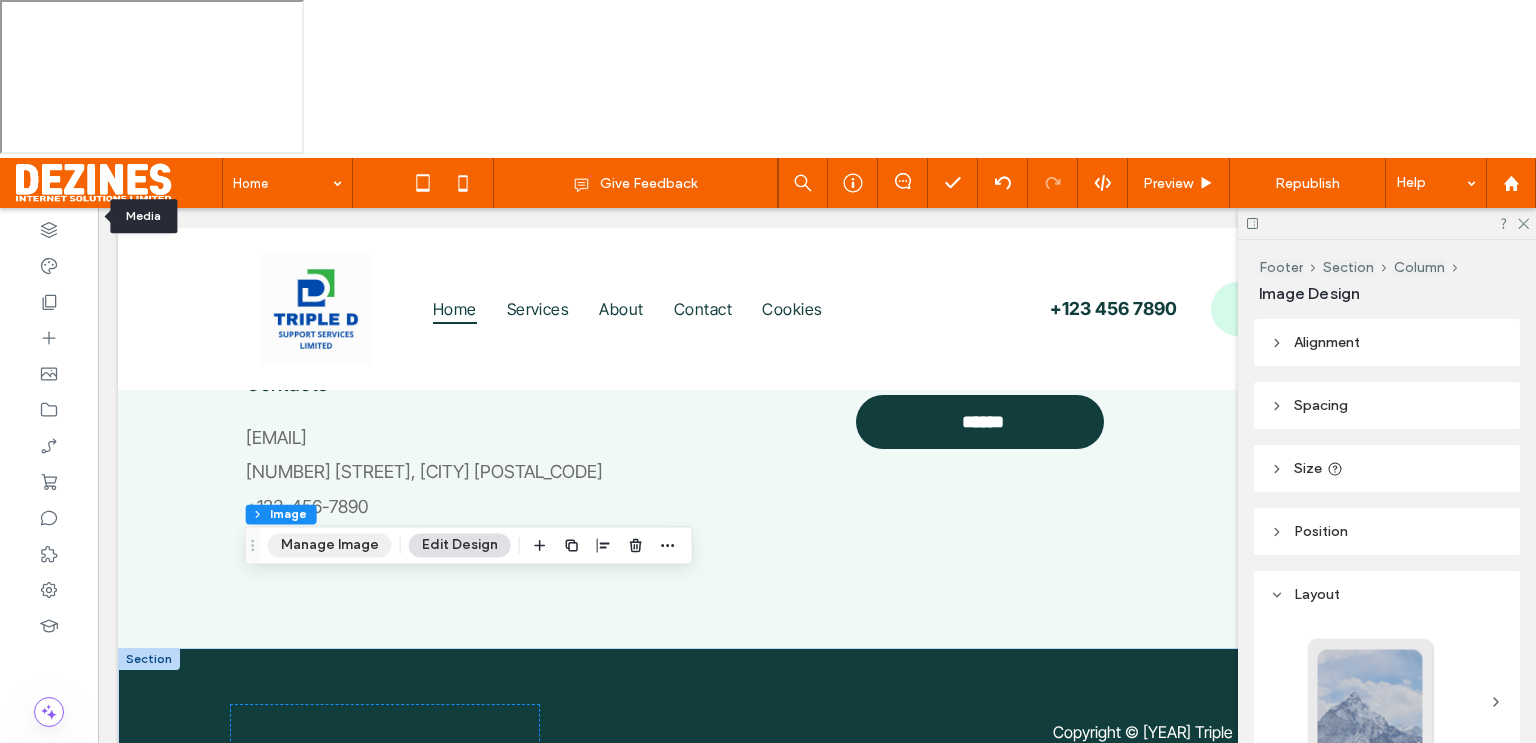 click on "Manage Image" at bounding box center [330, 545] 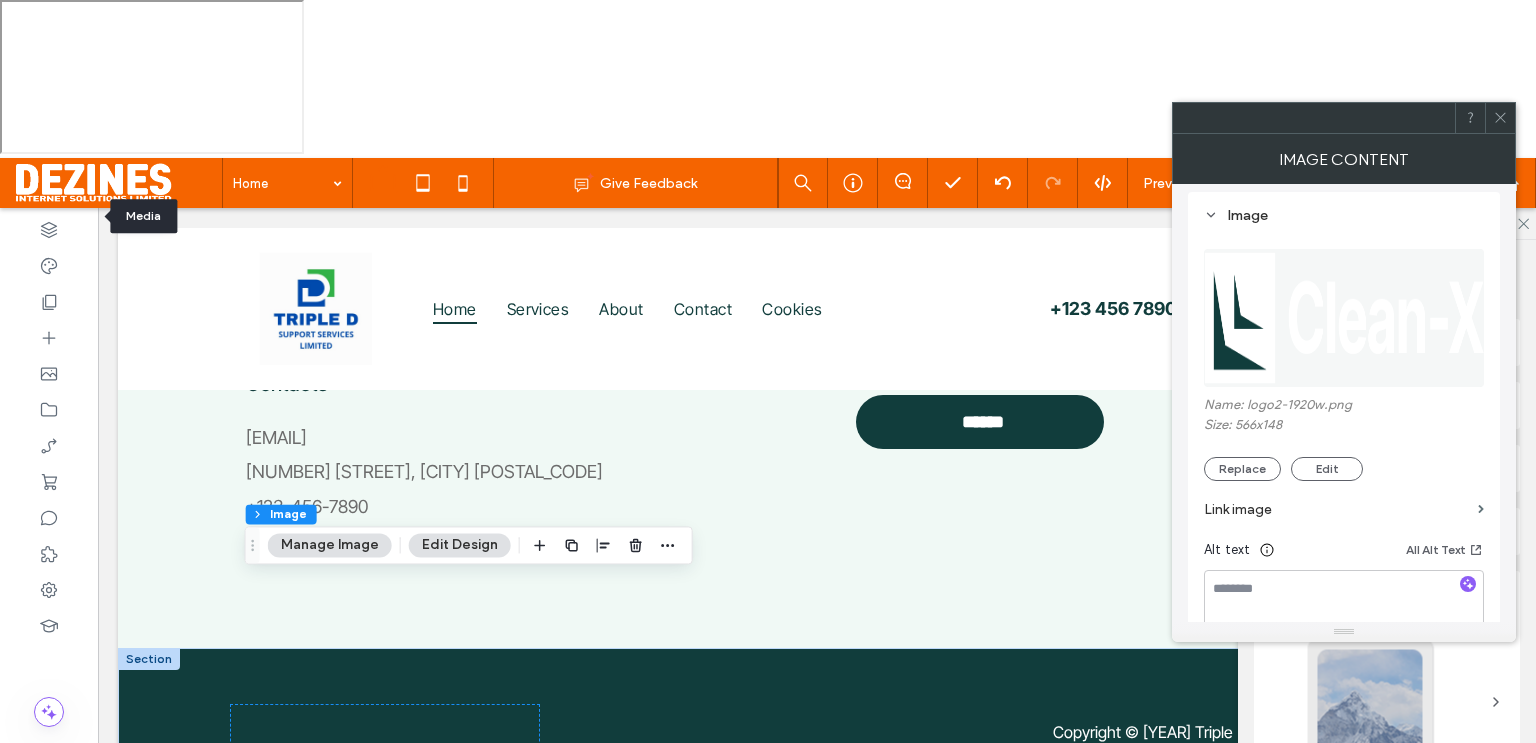 scroll, scrollTop: 204, scrollLeft: 0, axis: vertical 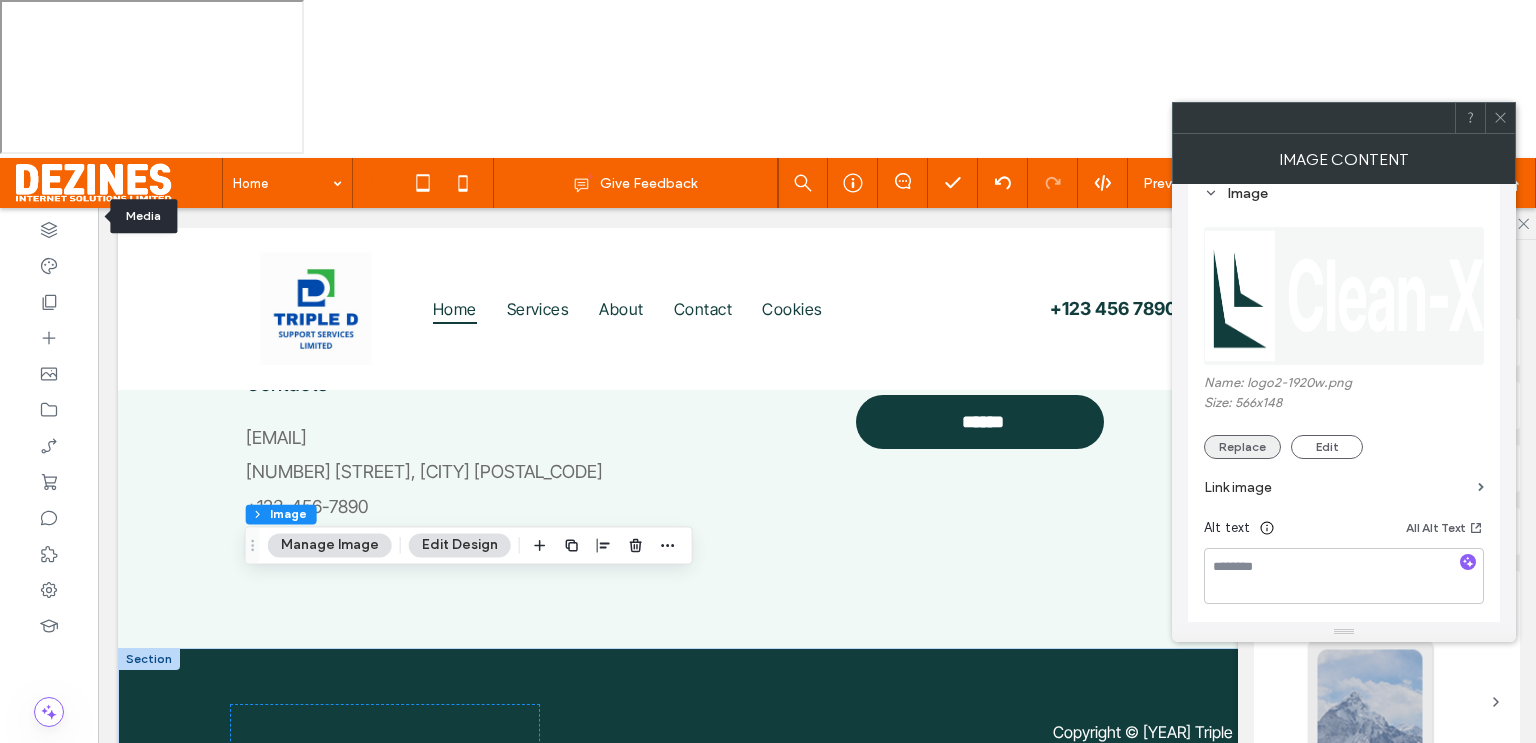 click on "Replace" at bounding box center (1242, 447) 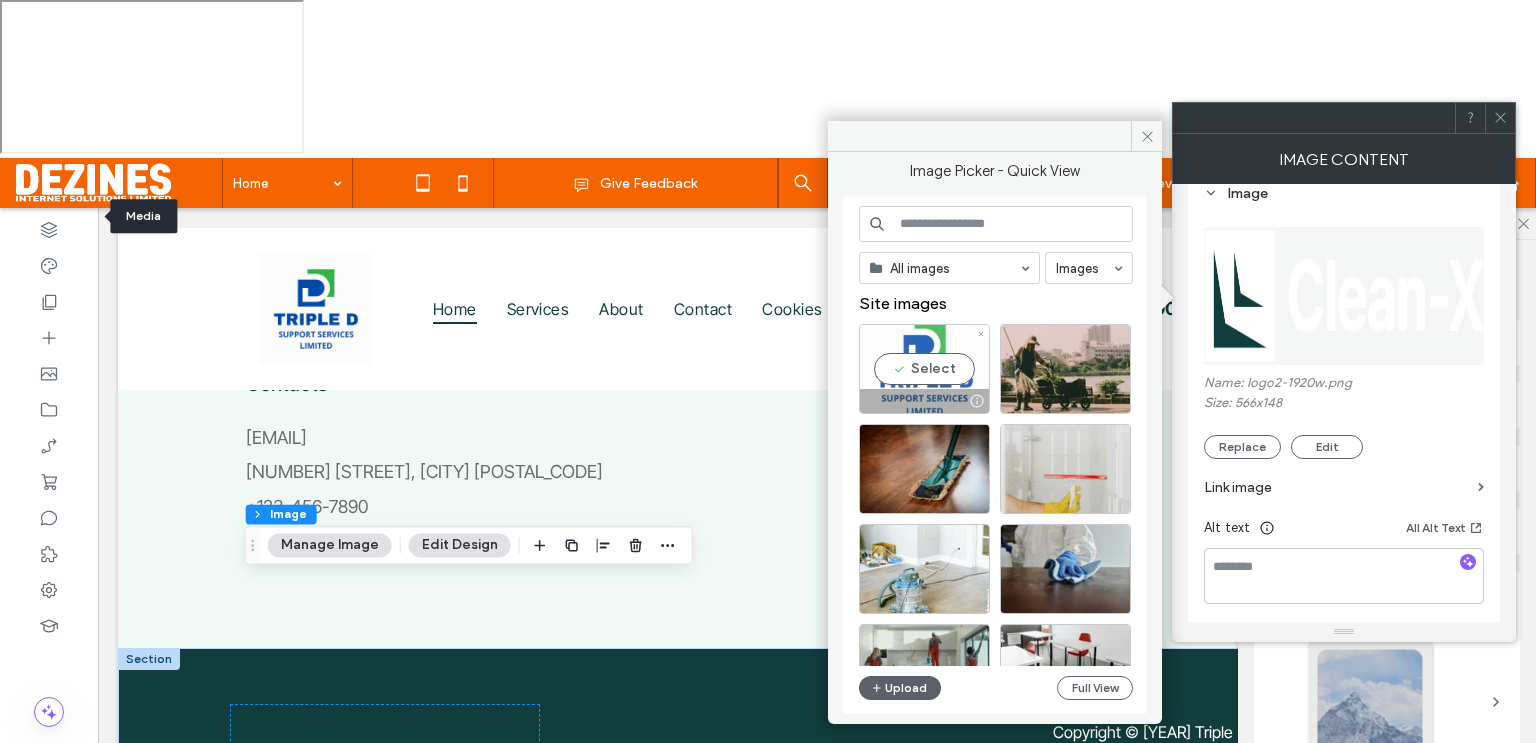 click on "Select" at bounding box center (924, 369) 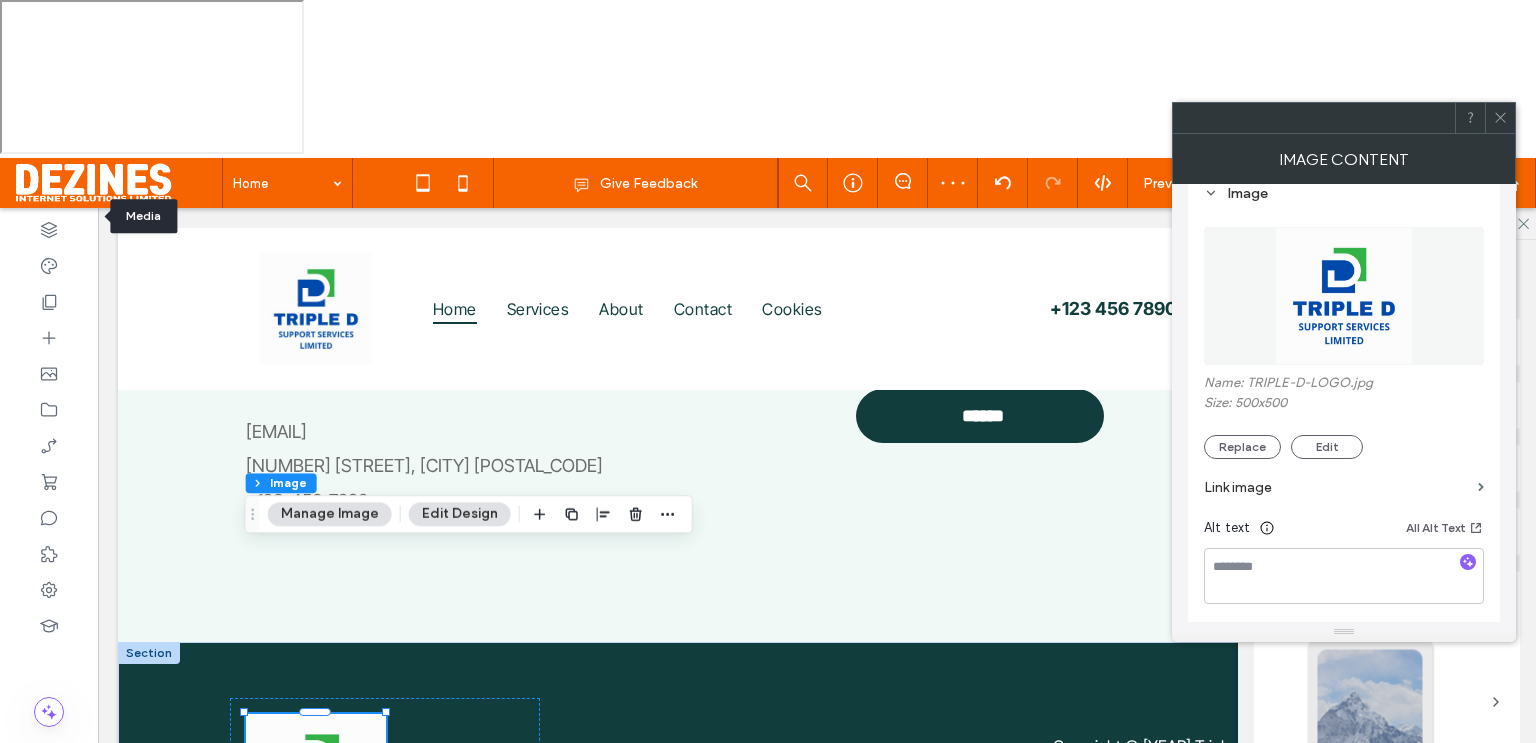 click 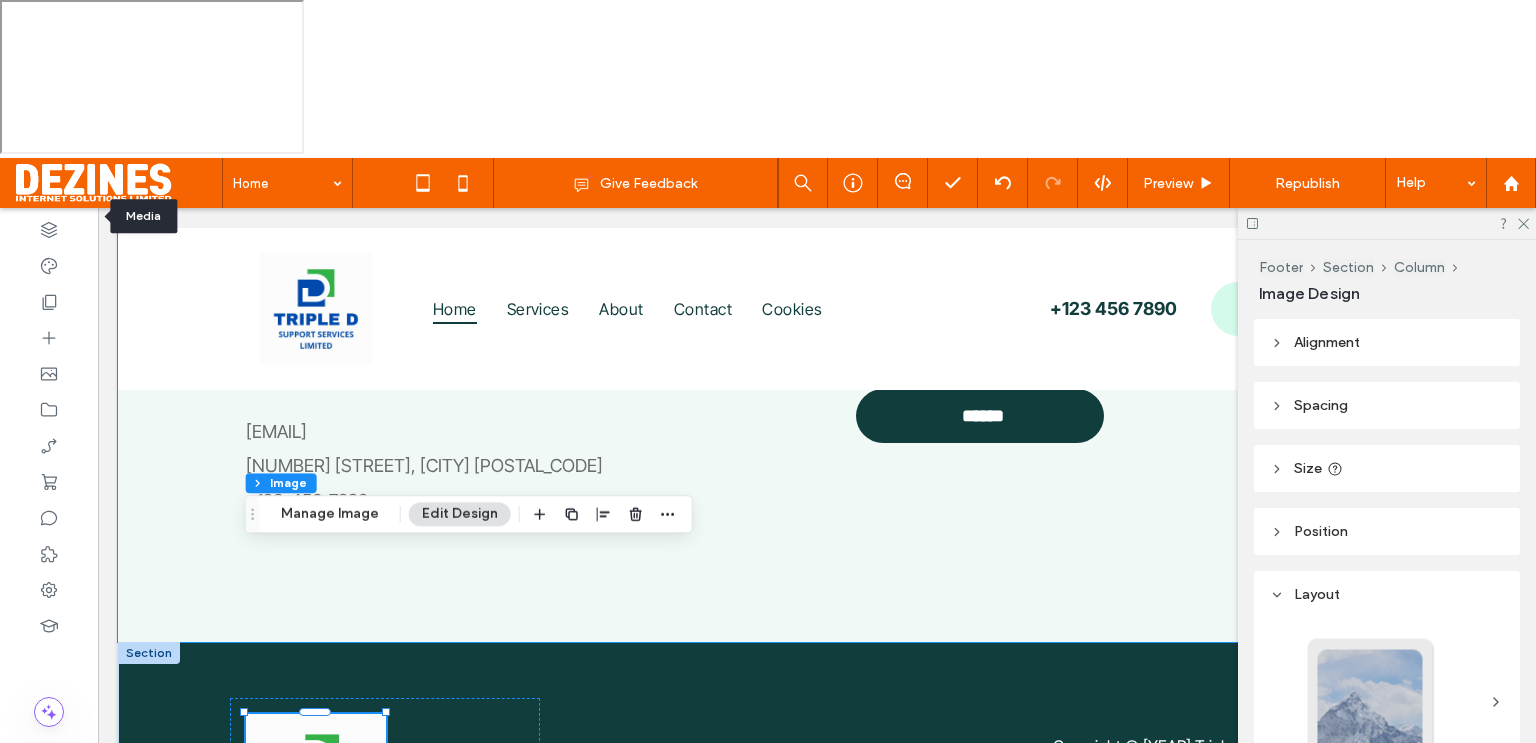 click on "Book now
Ready to experience a cleaner, more refreshing space? Scheduling your next cleaning service is quick and easy. Our team will arrive promptly and provide the top-quality service you deserve. Your spotless home is just a few clicks away!
Contacts
email@gmail.com
+123-456-7890
519 Meadow Lane, Fort Lysanne 77091
Contact us
Full name
Email
Phone Number
Message
******
Thank you for contacting us. We will get back to you as soon as possible.
Oops, there was an error sending your message. Please try again later." at bounding box center (817, 275) 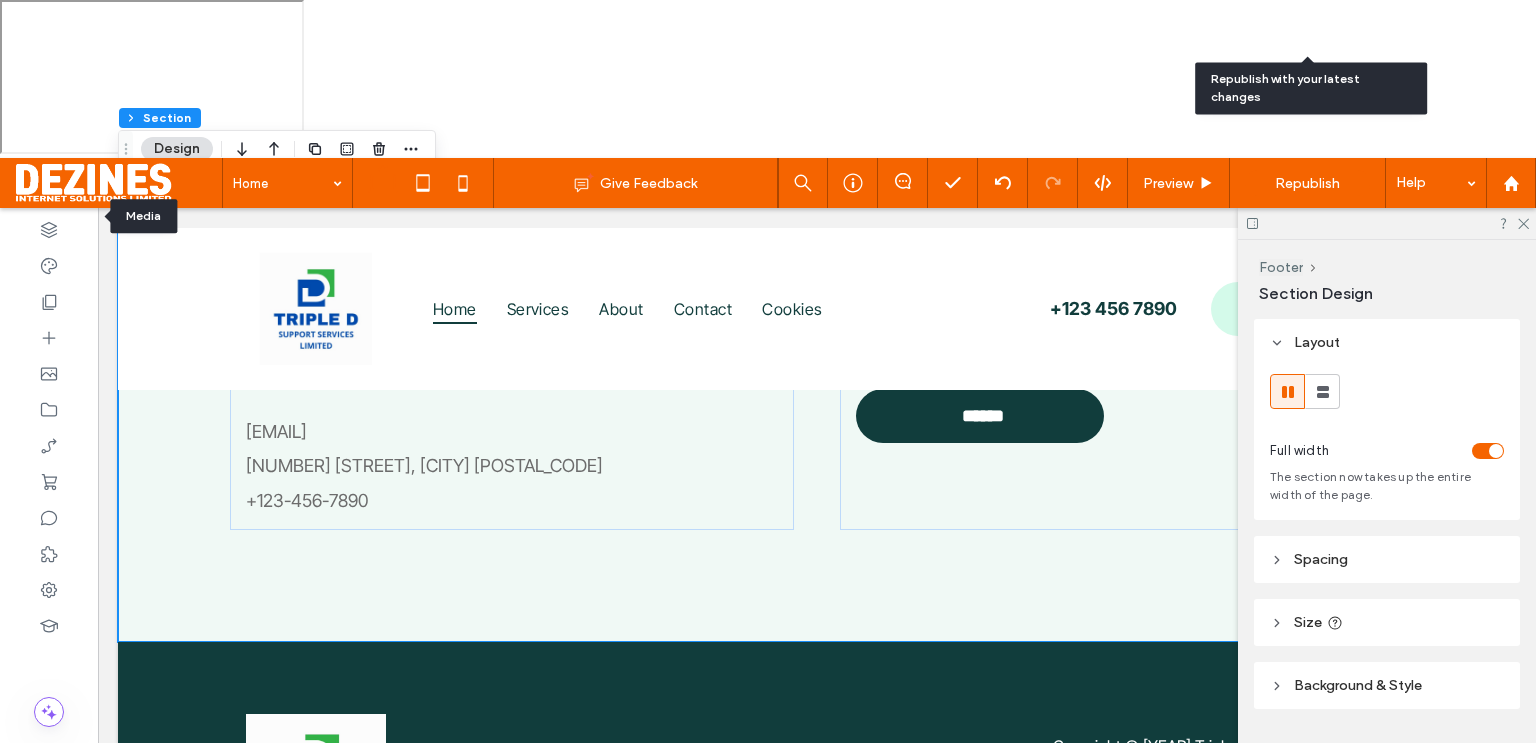 click on "Republish" at bounding box center [1307, 183] 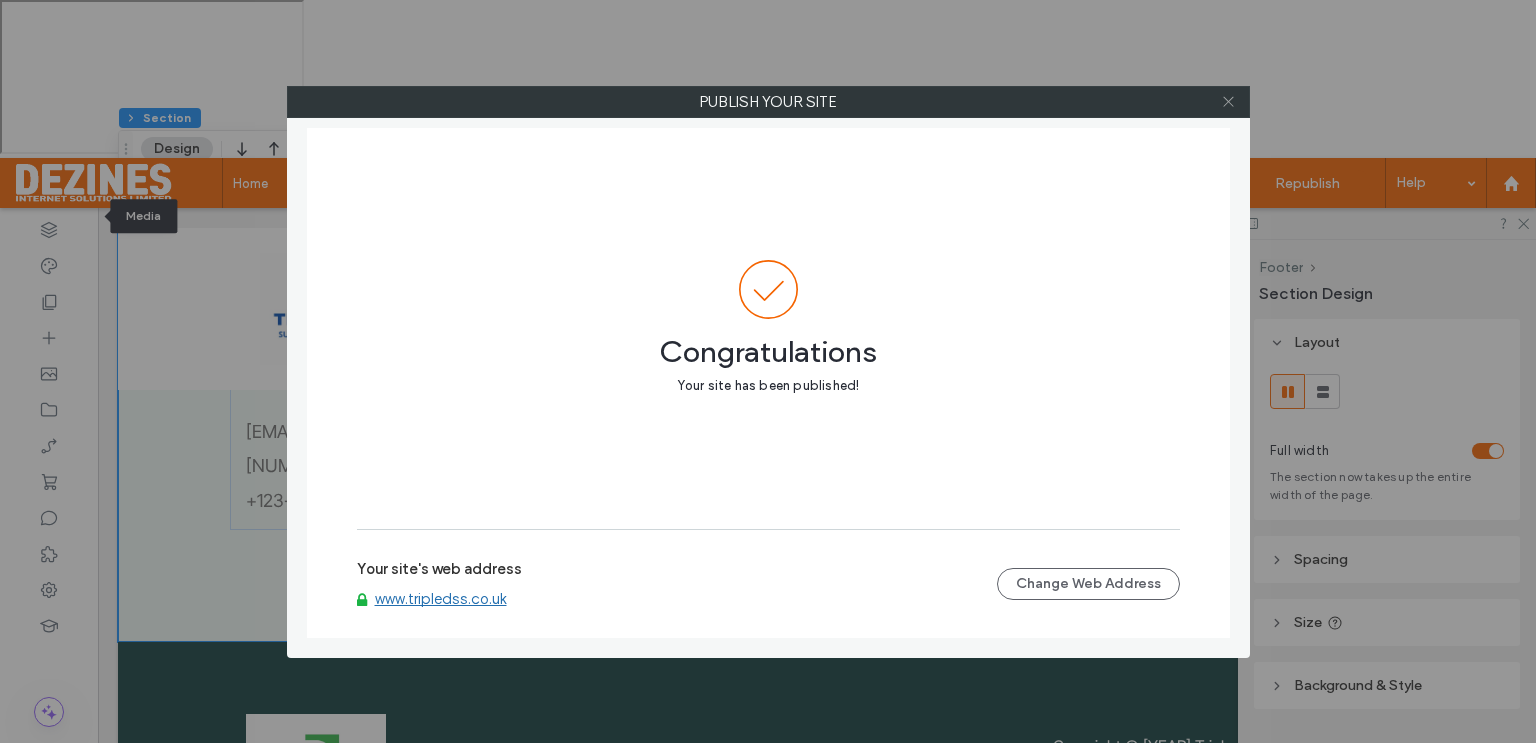 click 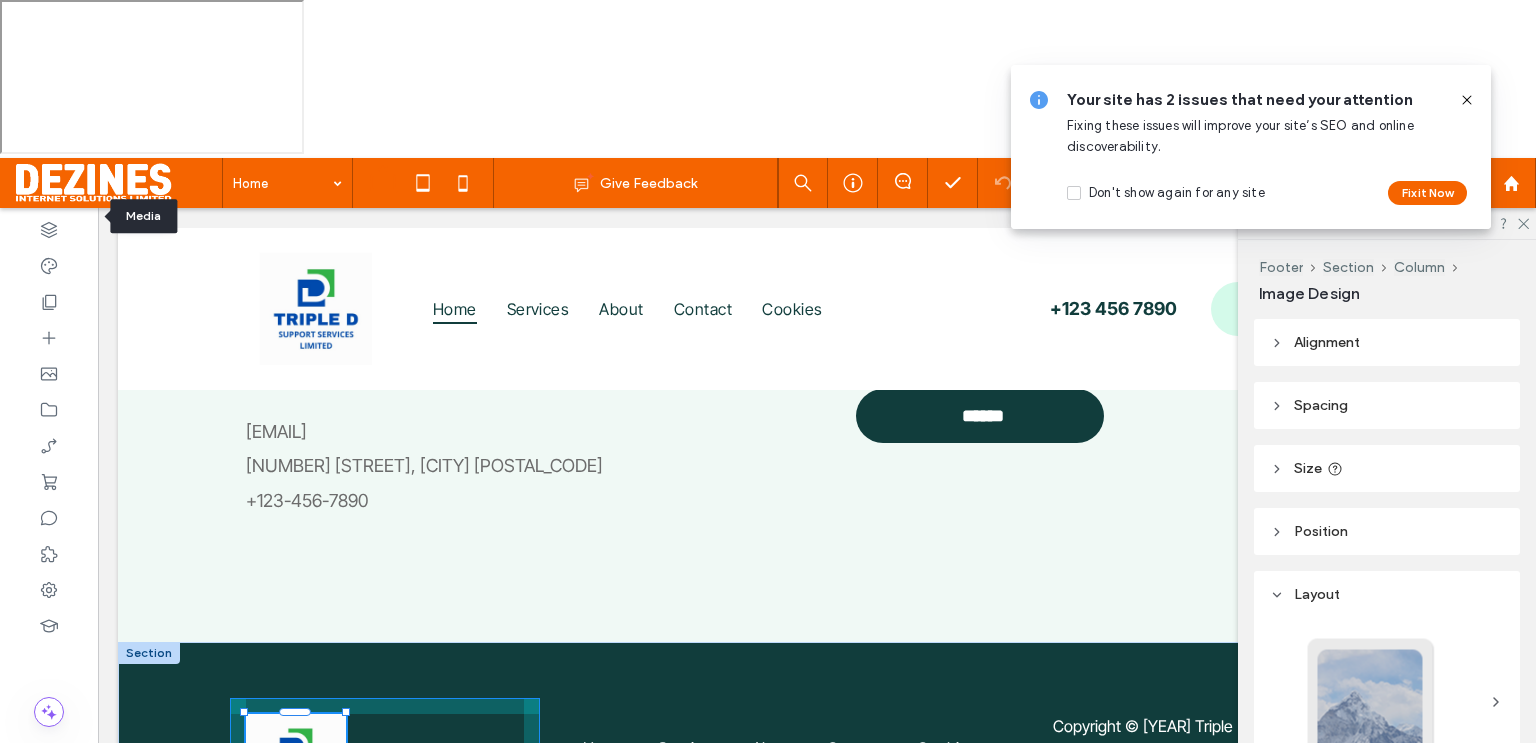 drag, startPoint x: 384, startPoint y: 843, endPoint x: 338, endPoint y: 808, distance: 57.801384 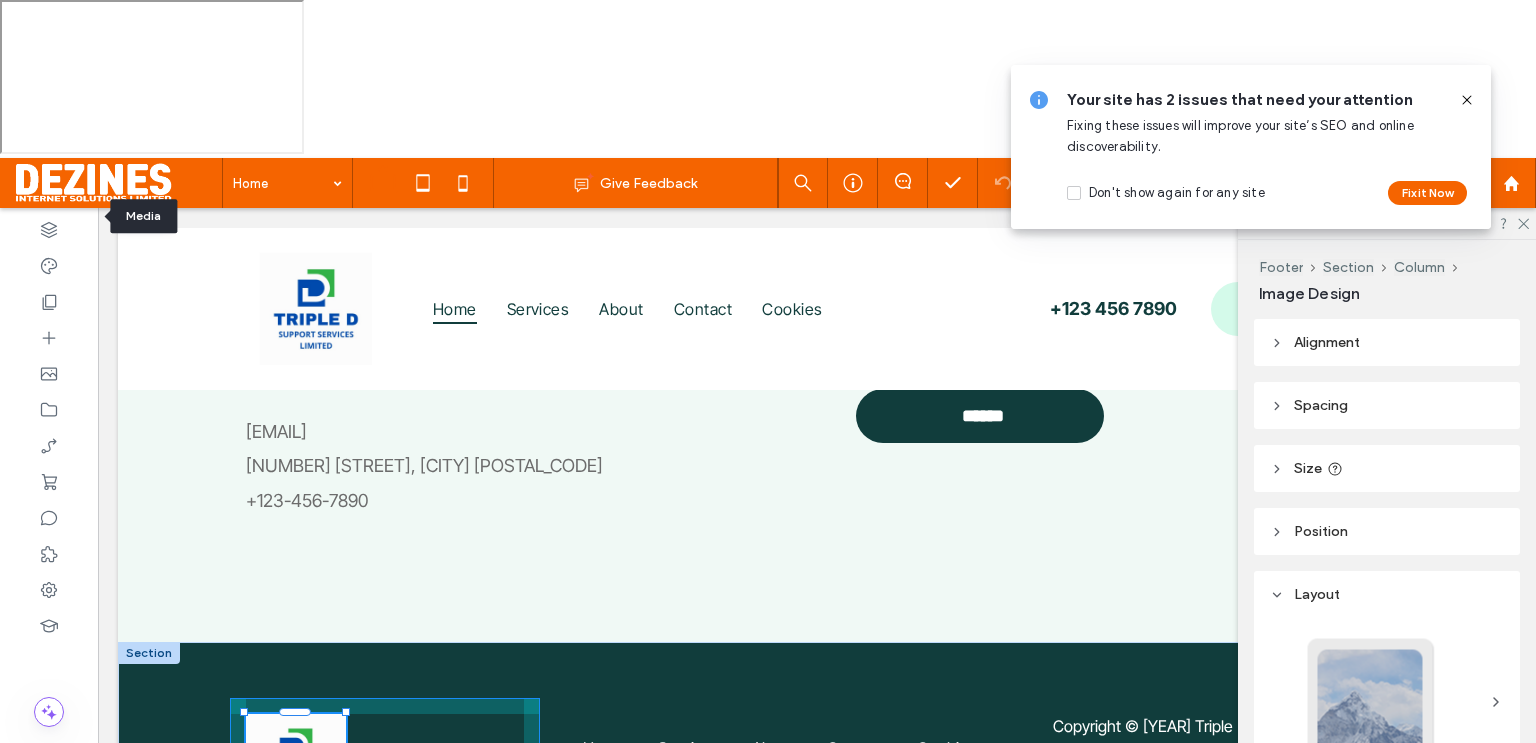 click on "100px , 60px
Home
Services
About
Contact
Cookies
Privacy
Copyright © 2025 Triple D Support Services Limited.
All Rights Reserved." at bounding box center (817, 764) 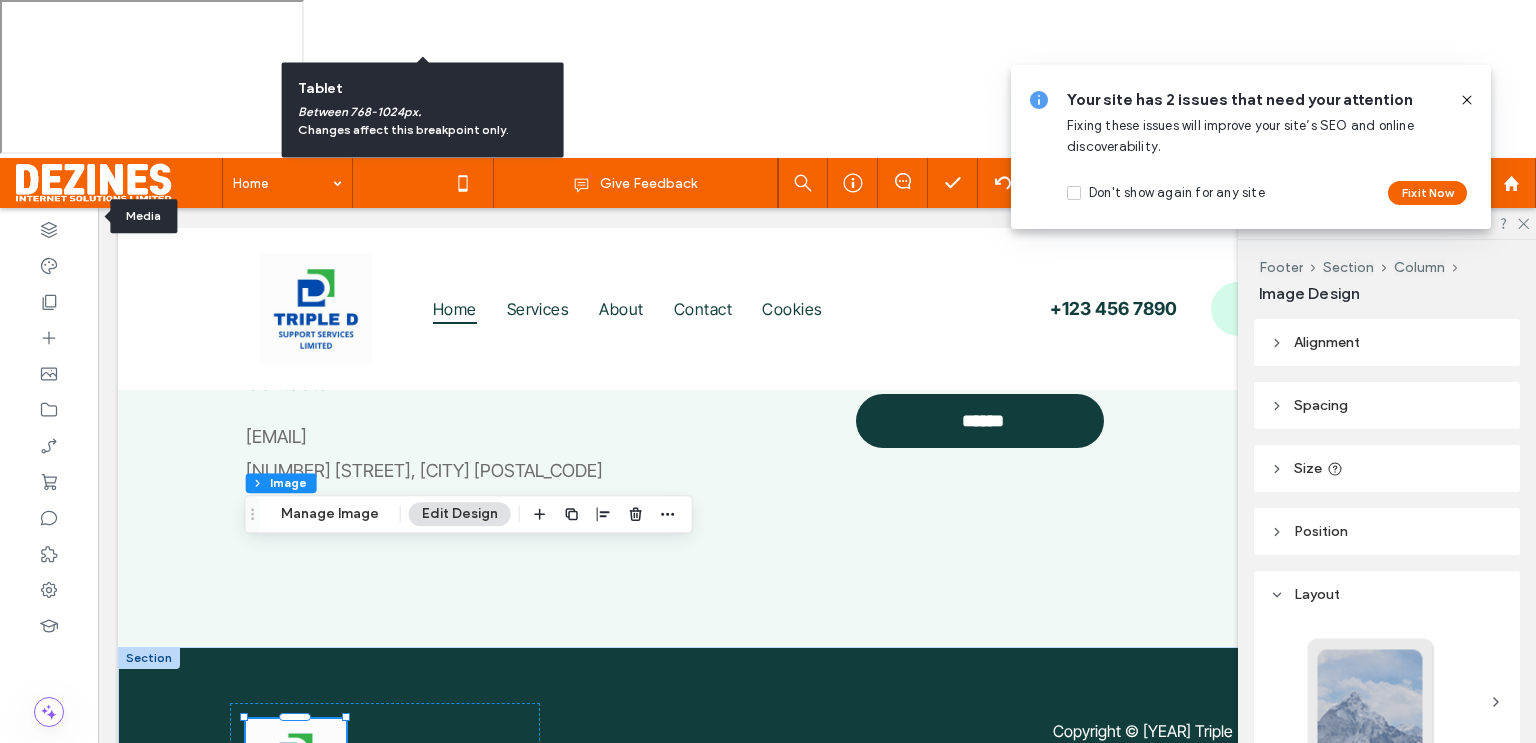 click 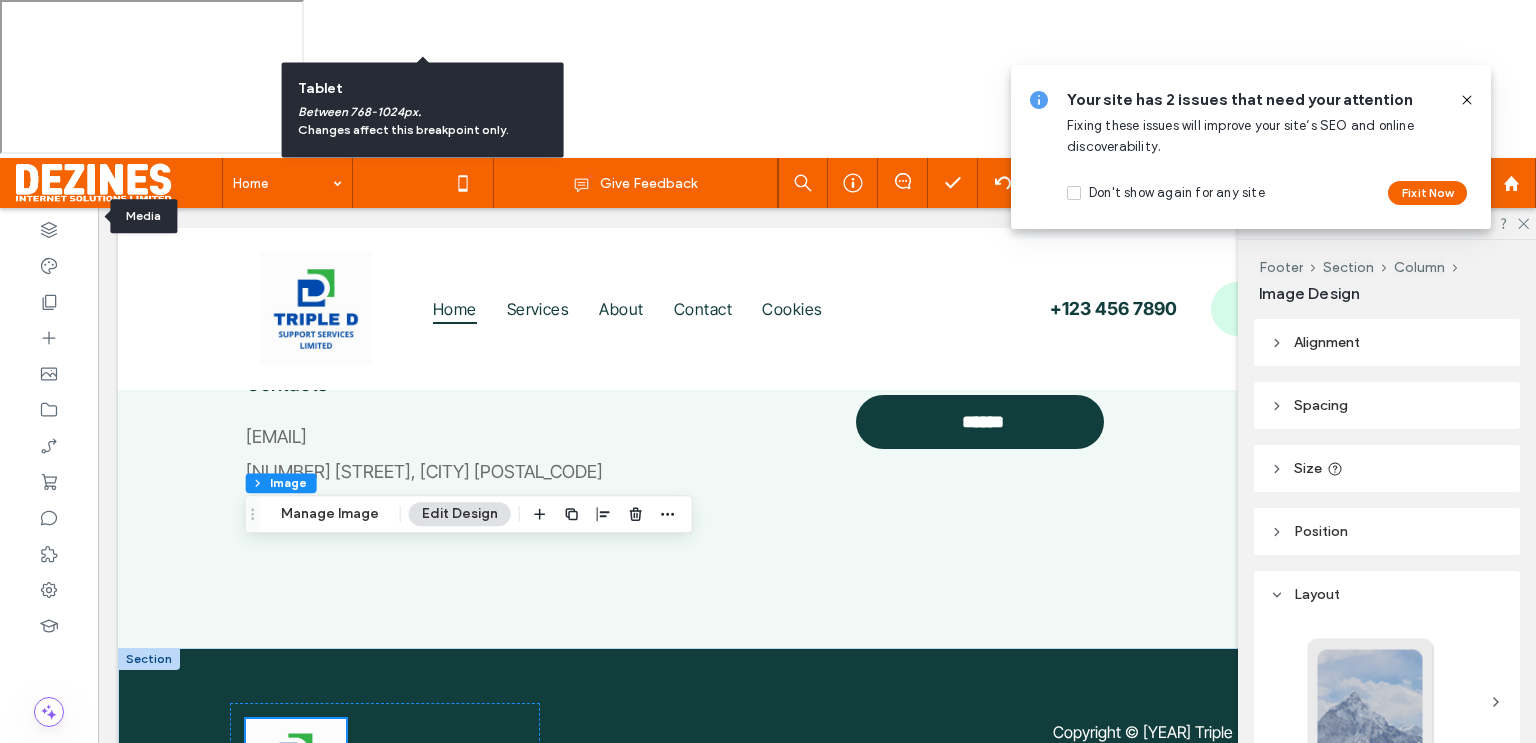 type on "***" 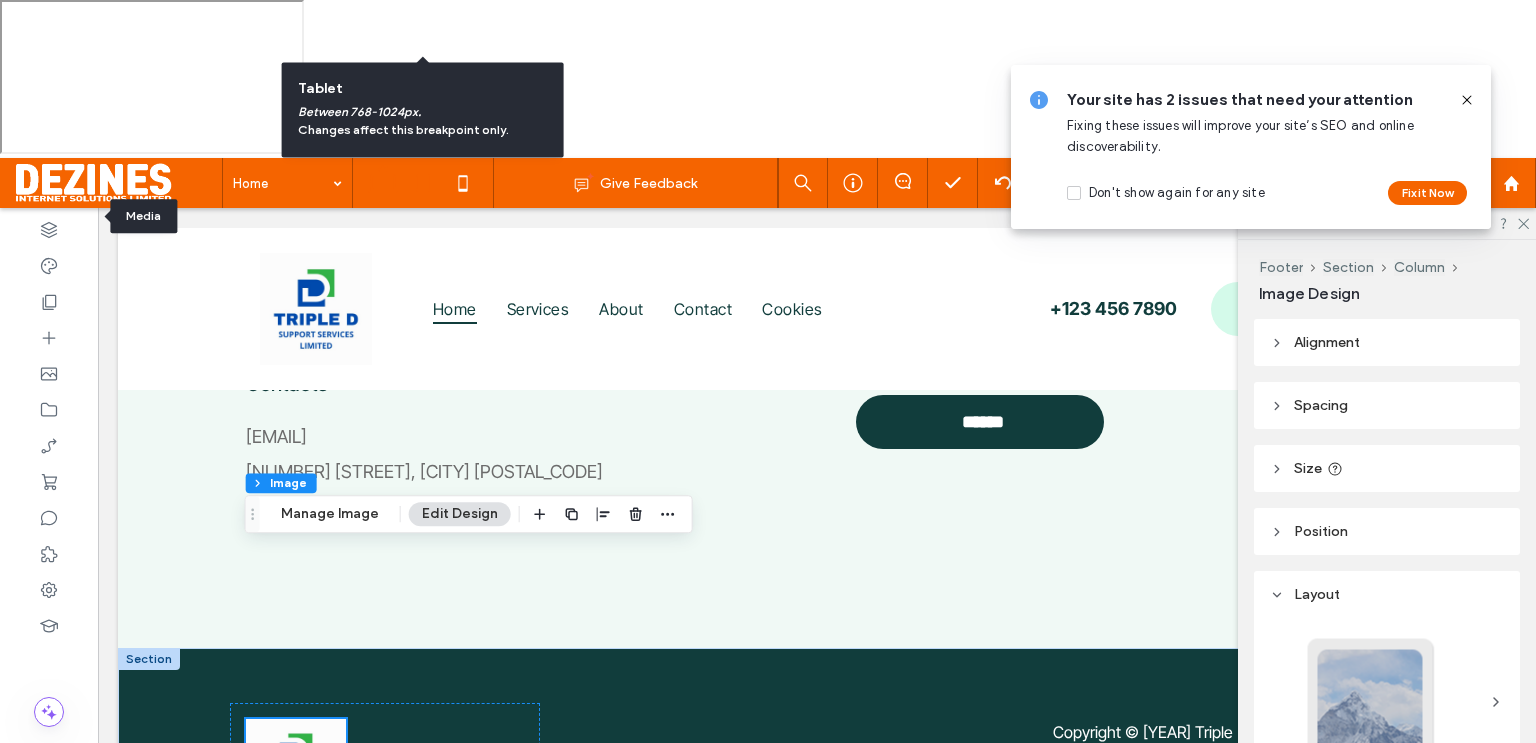 type on "***" 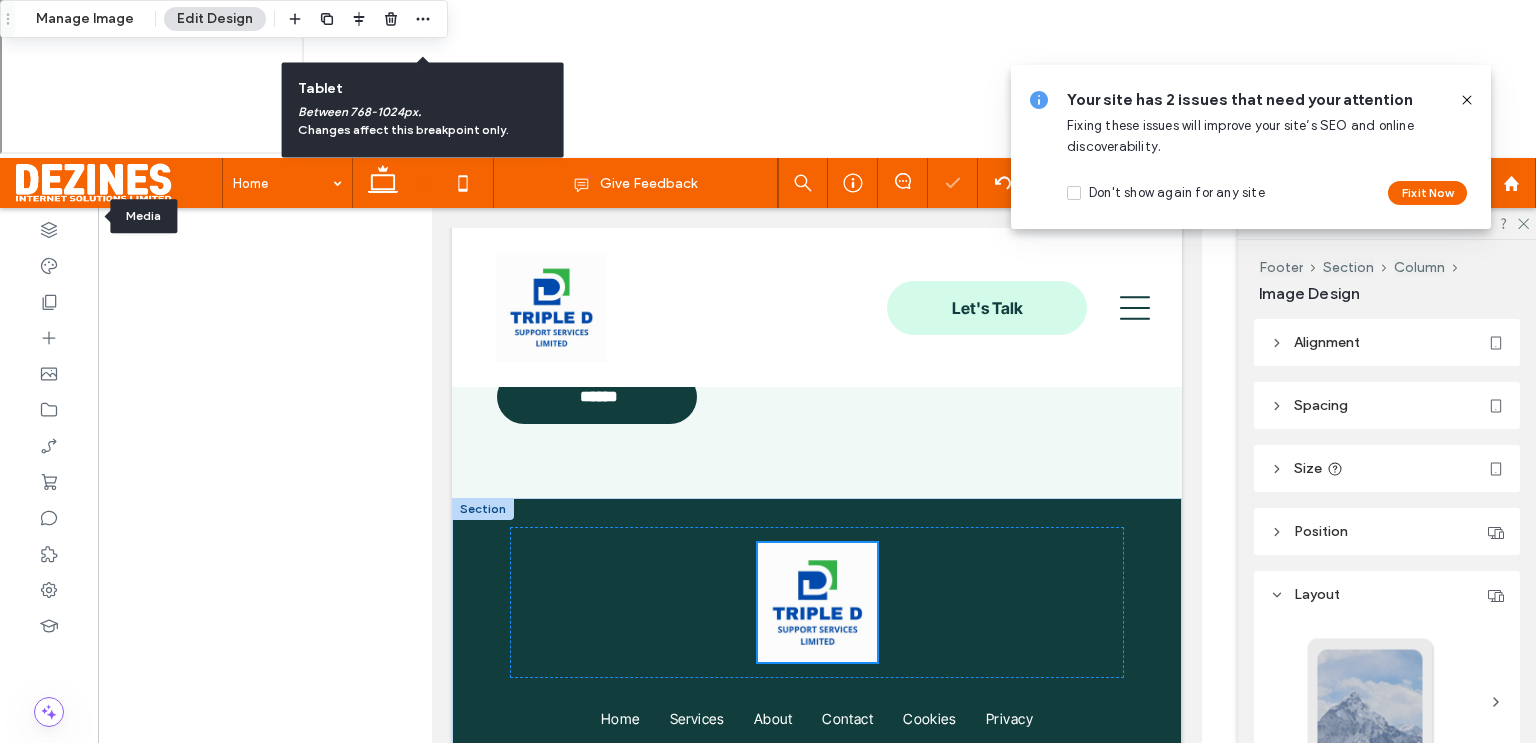 scroll, scrollTop: 4690, scrollLeft: 0, axis: vertical 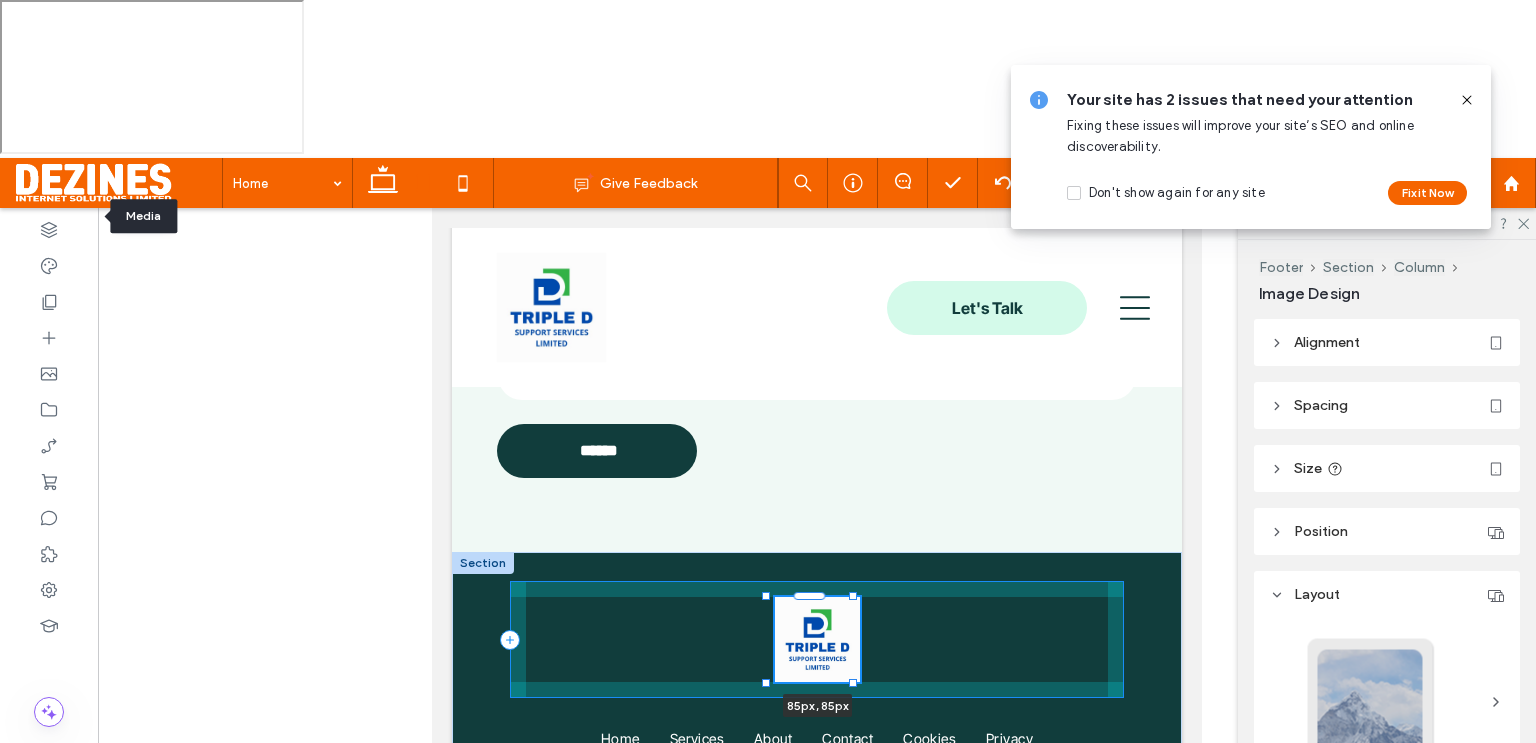 drag, startPoint x: 872, startPoint y: 663, endPoint x: 856, endPoint y: 644, distance: 24.839485 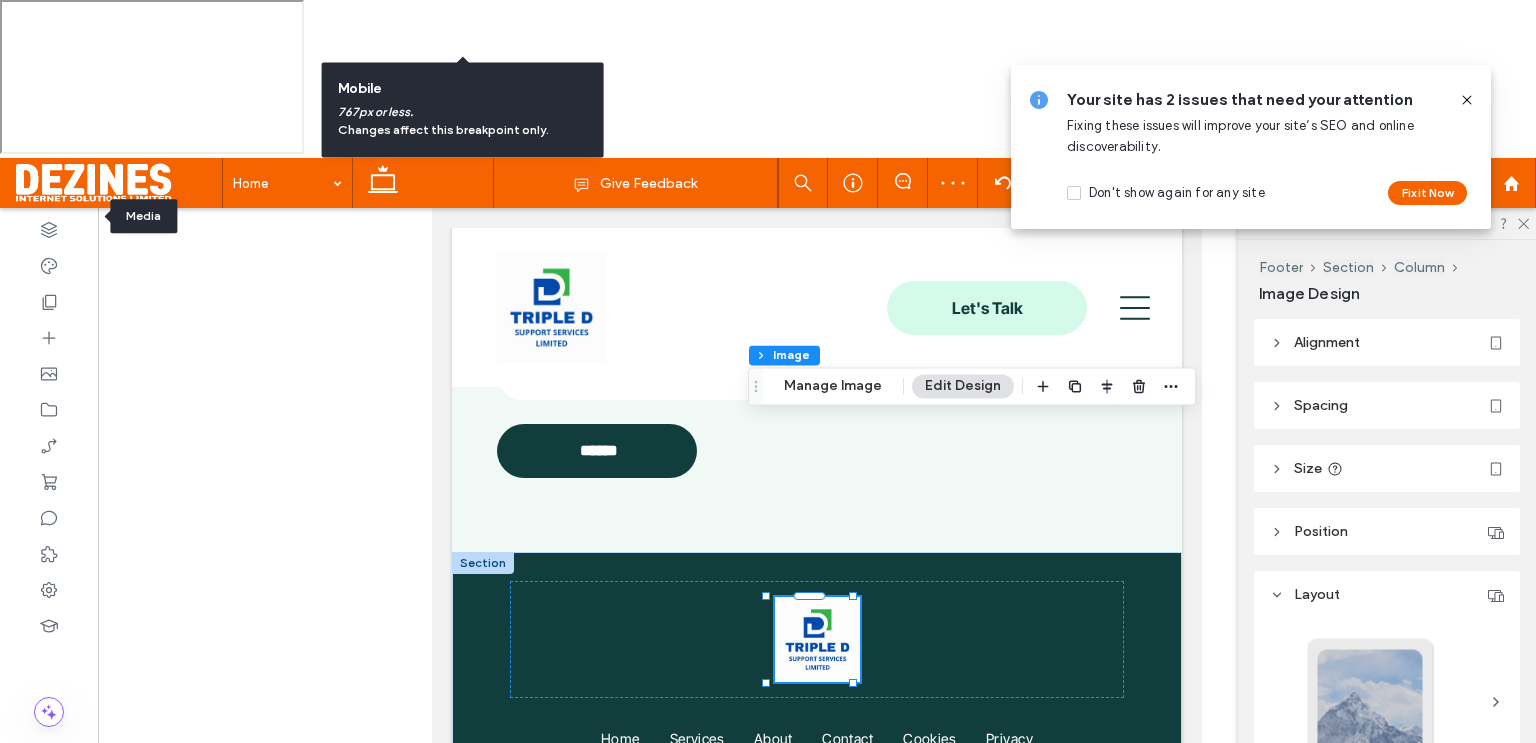 click 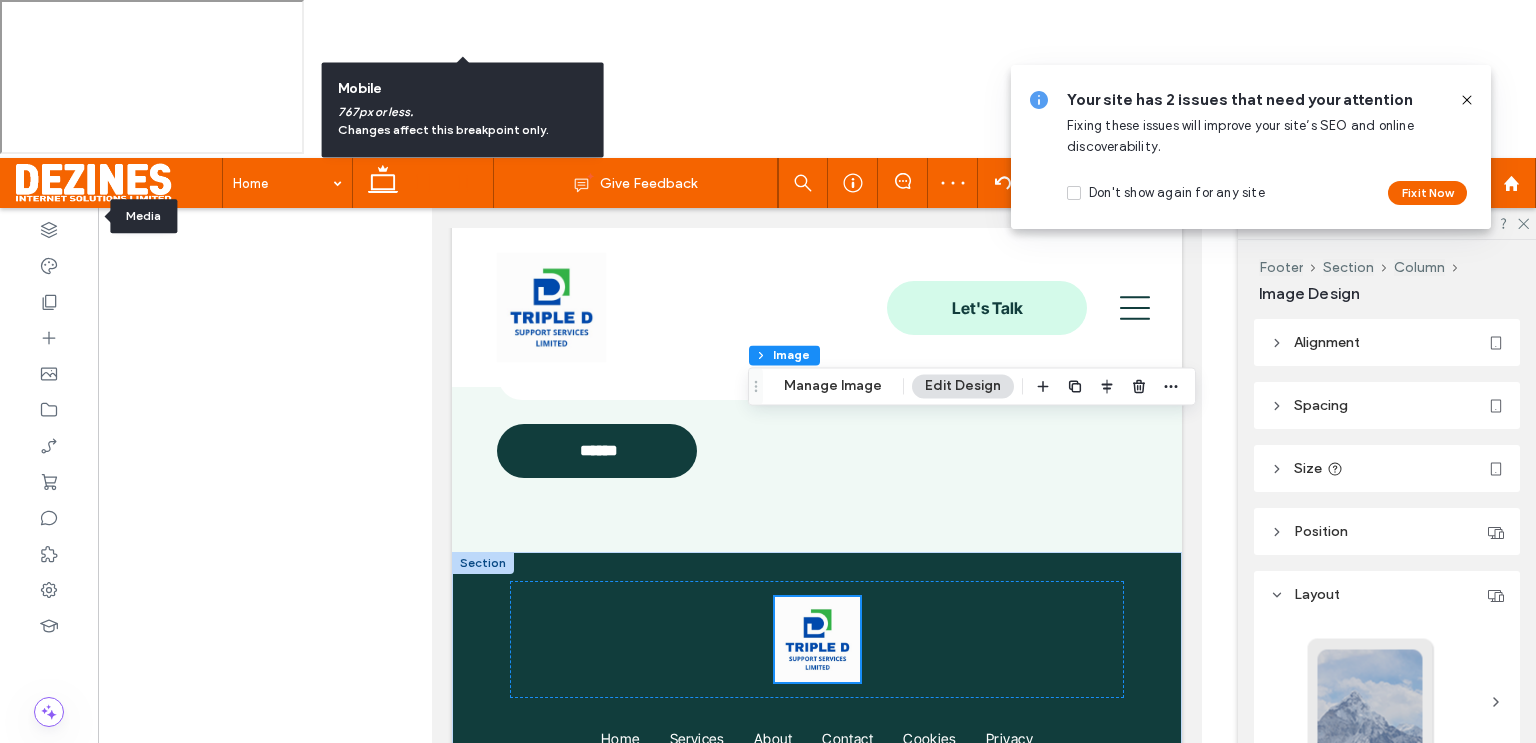 type on "***" 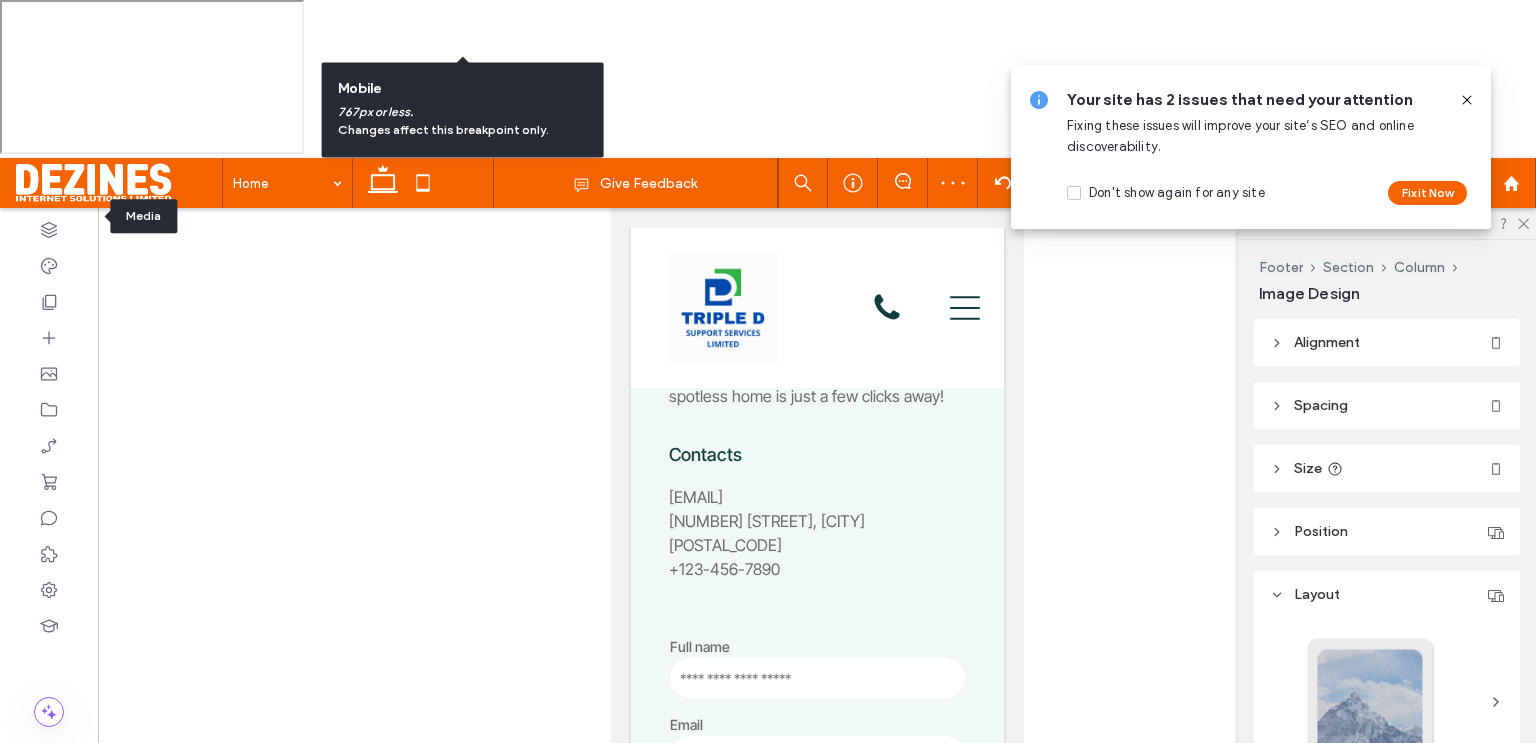 scroll, scrollTop: 5068, scrollLeft: 0, axis: vertical 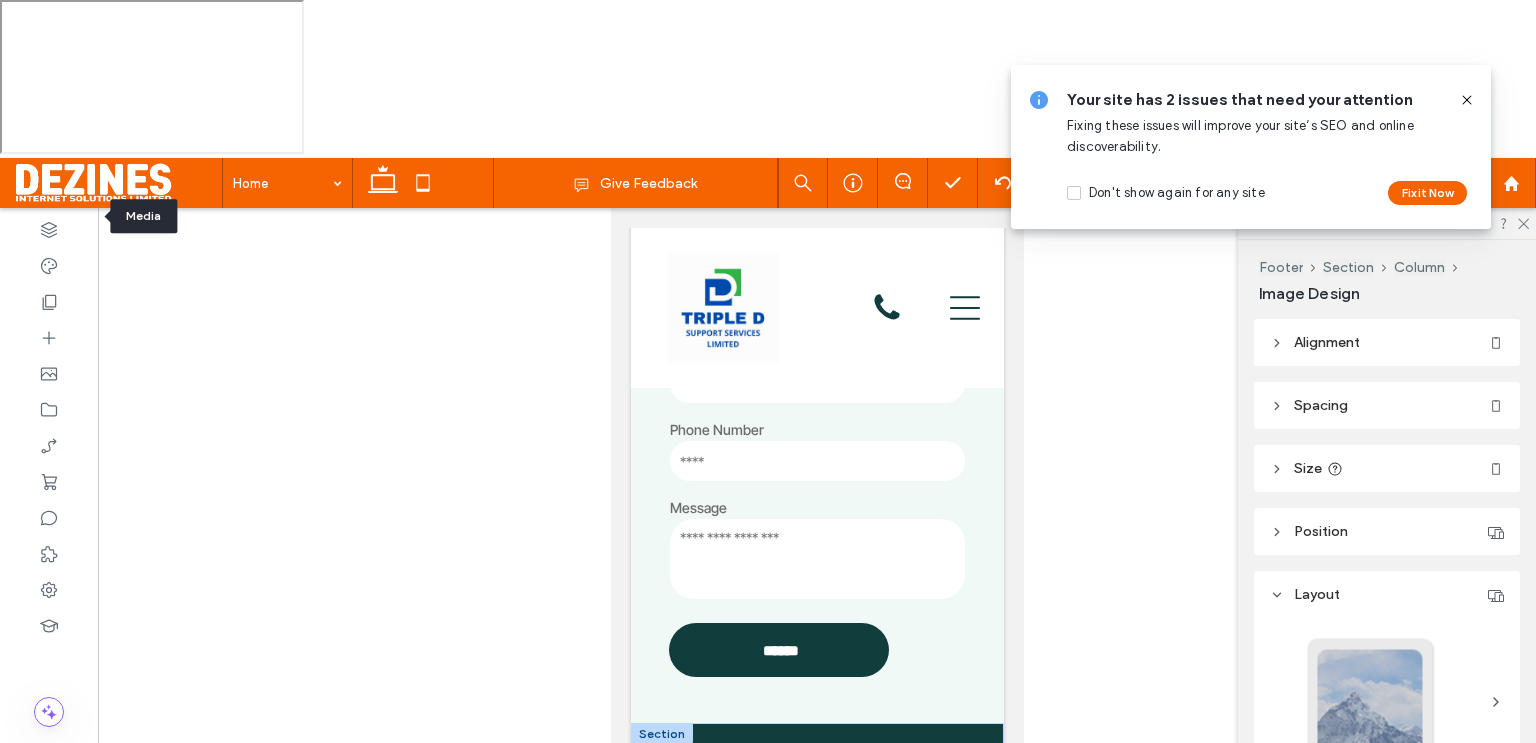 drag, startPoint x: 863, startPoint y: 847, endPoint x: 855, endPoint y: 830, distance: 18.788294 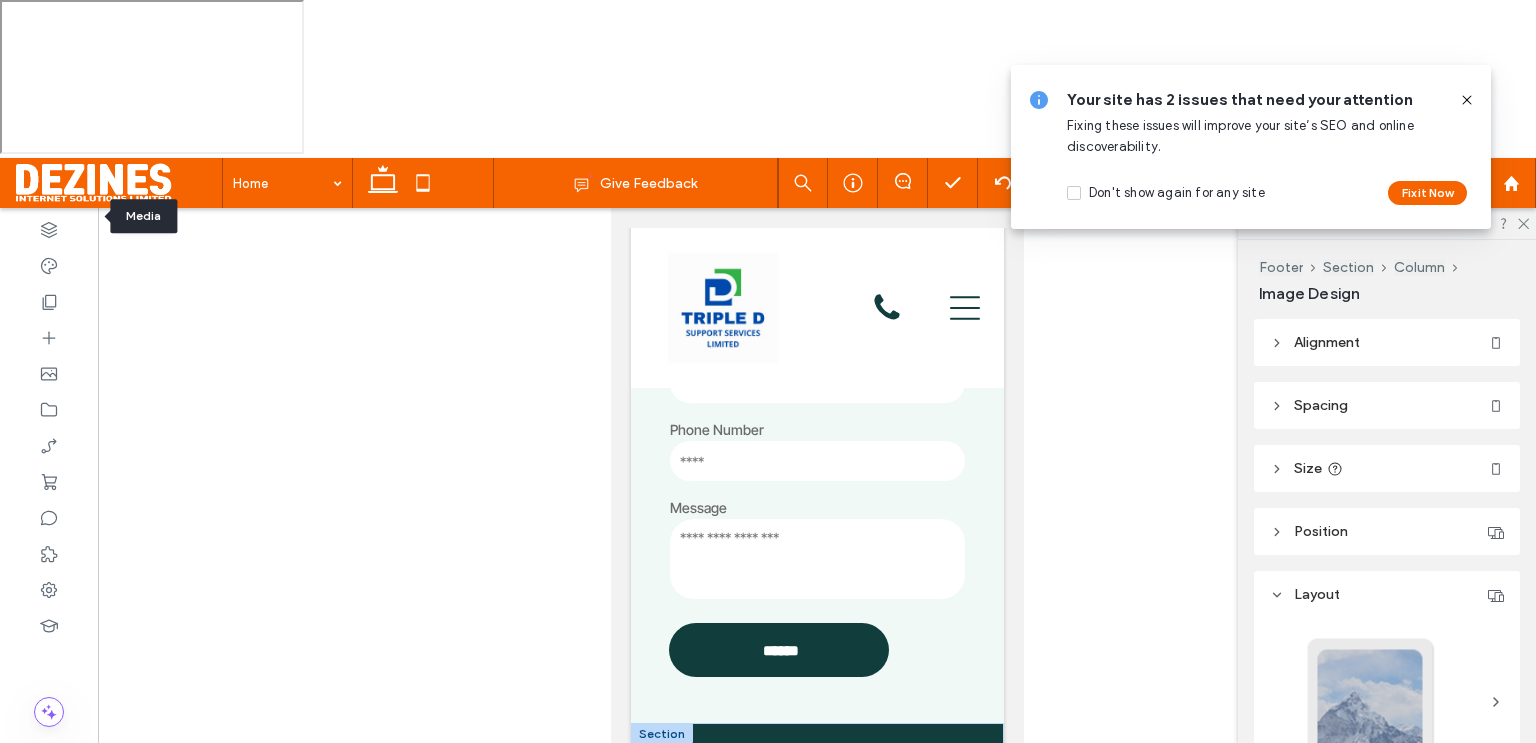click on "76px , 76px
Home
Services
About
Contact
Cookies
Privacy
Copyright © 2025 Triple D Support Services Limited.
All Rights Reserved." at bounding box center (816, 807) 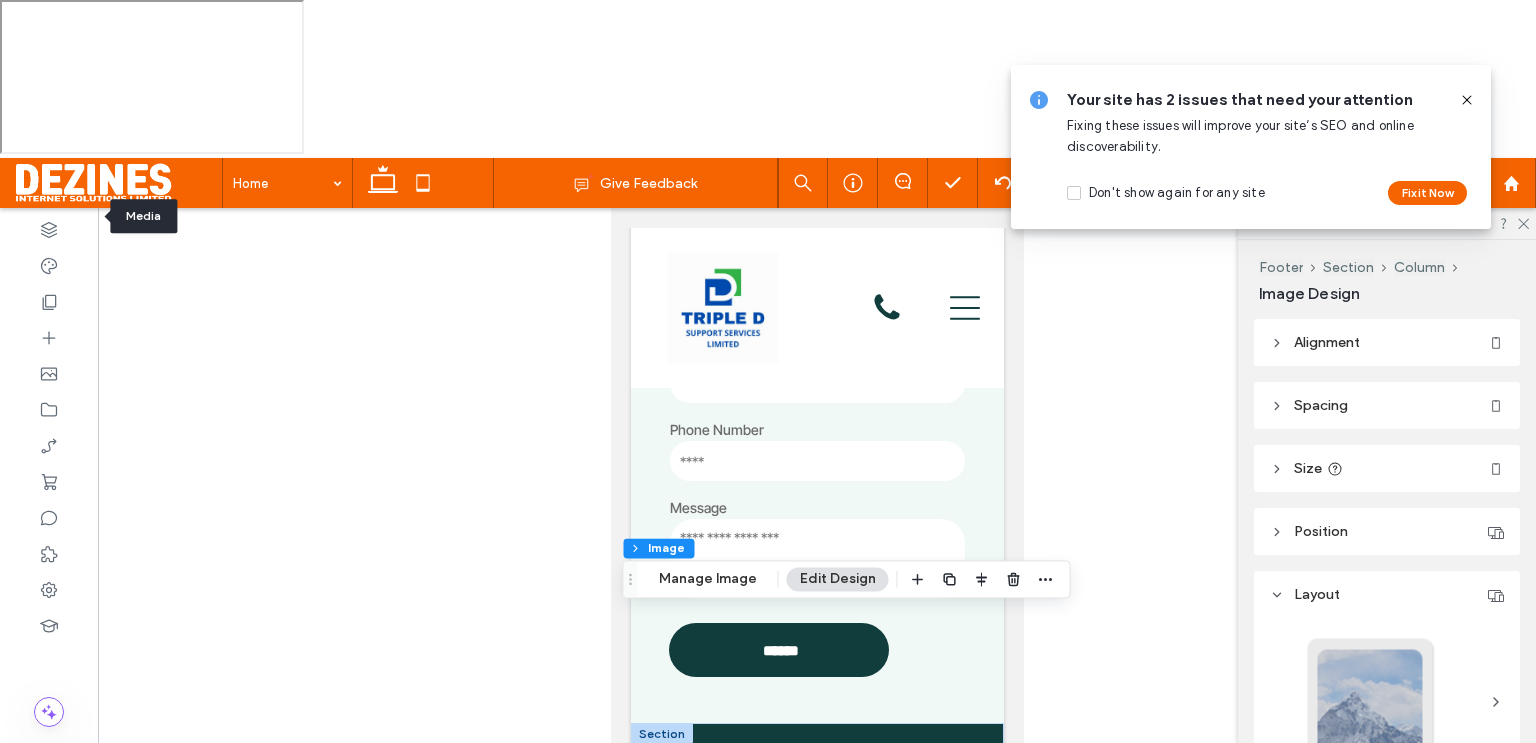 click 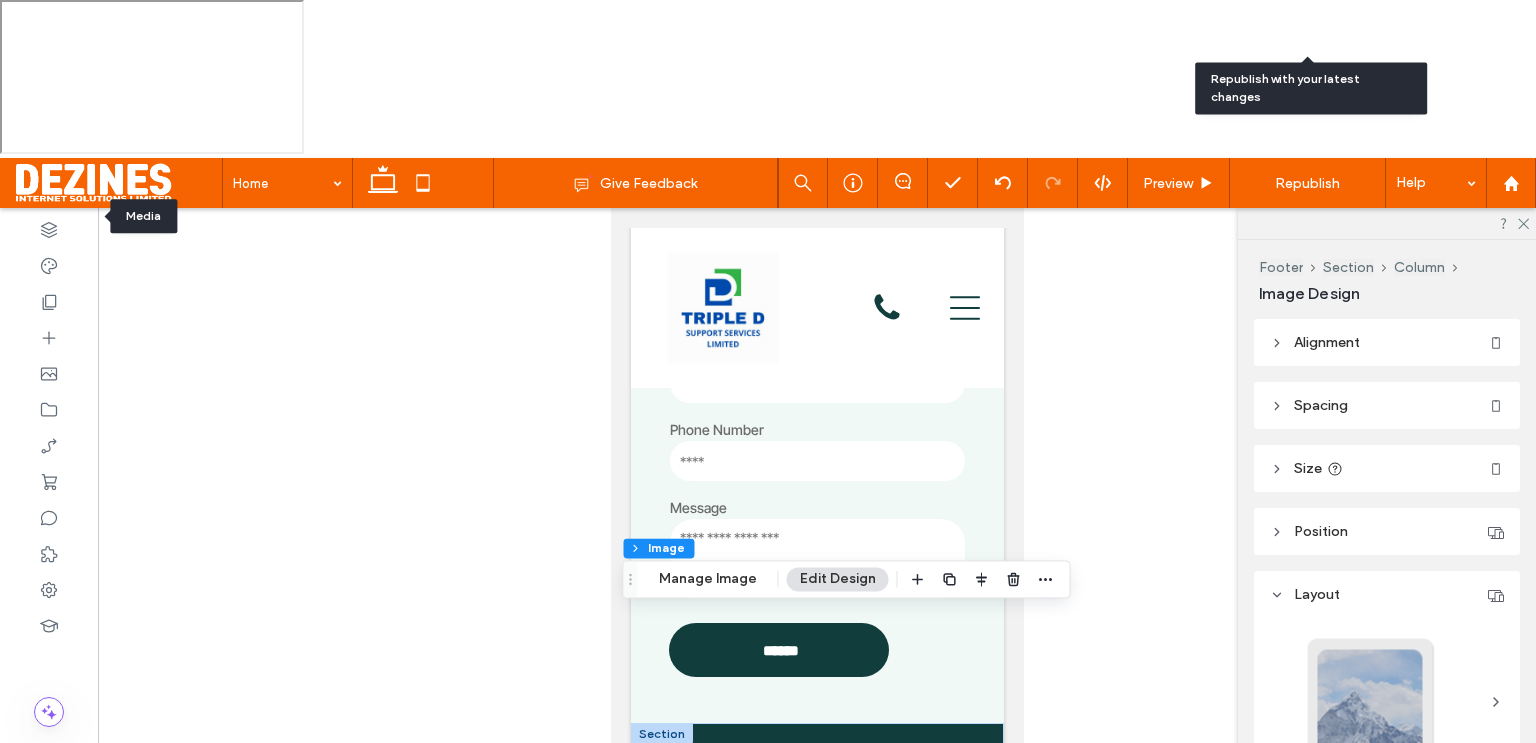 click on "Republish" at bounding box center (1307, 183) 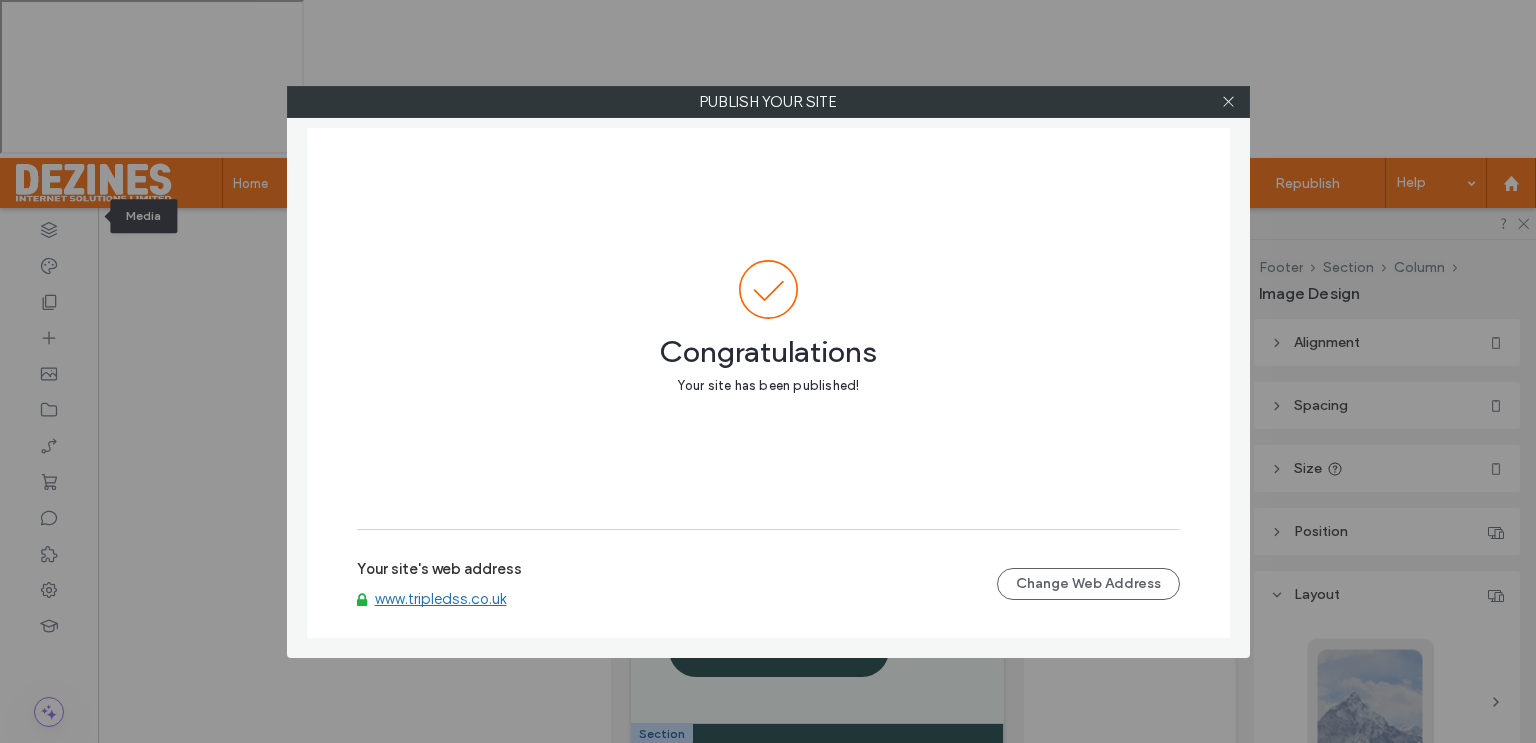 click on "Congratulations Your site has been published!" at bounding box center [768, 329] 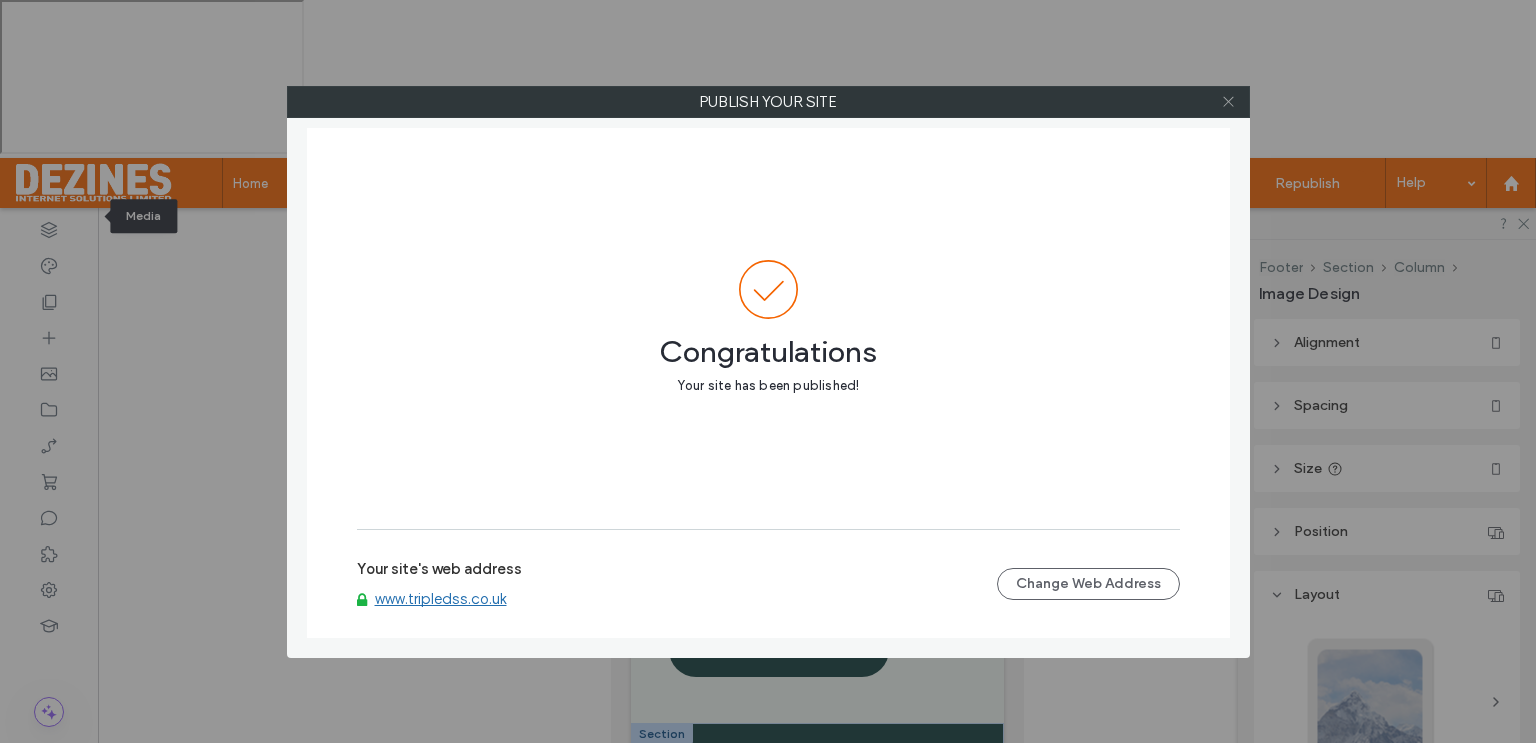 click 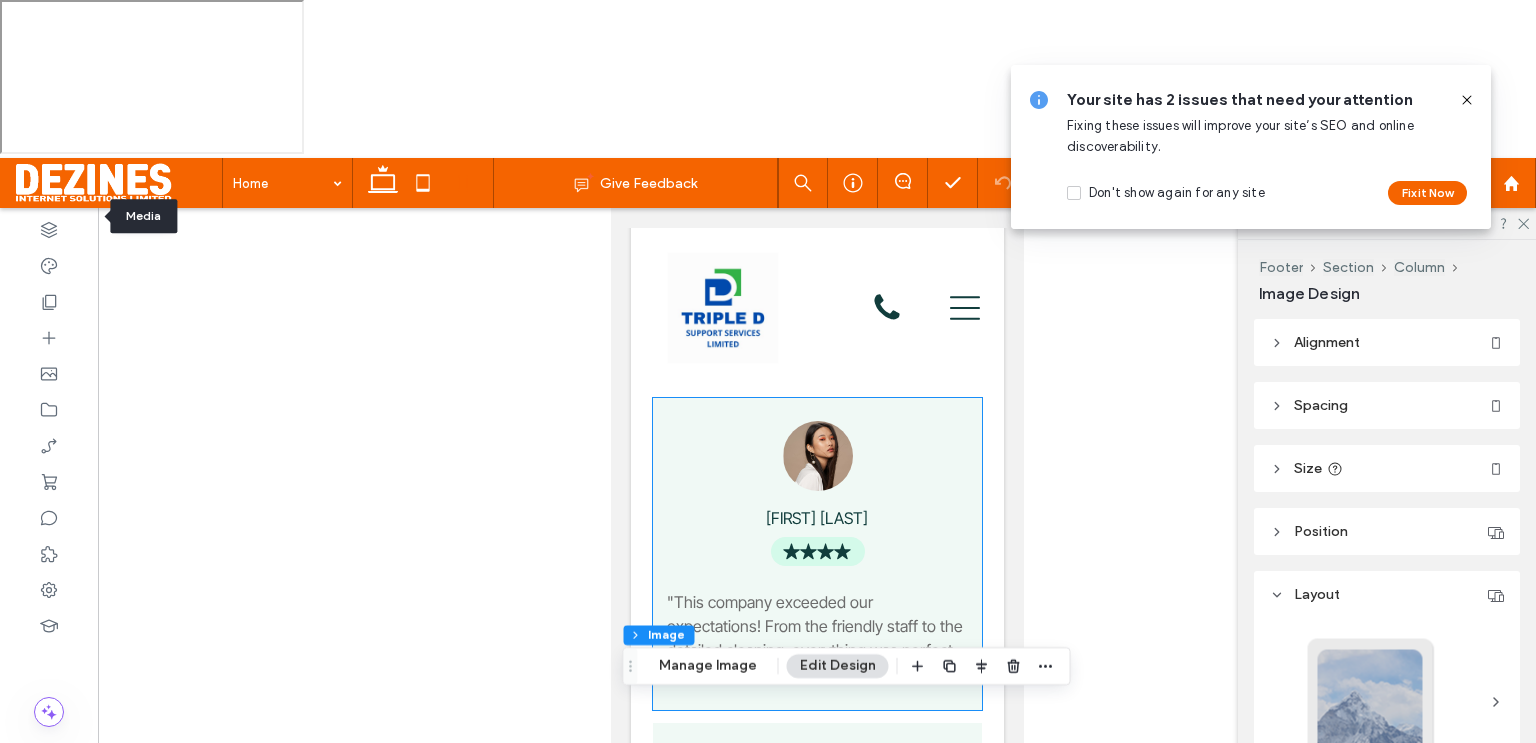 scroll, scrollTop: 2496, scrollLeft: 0, axis: vertical 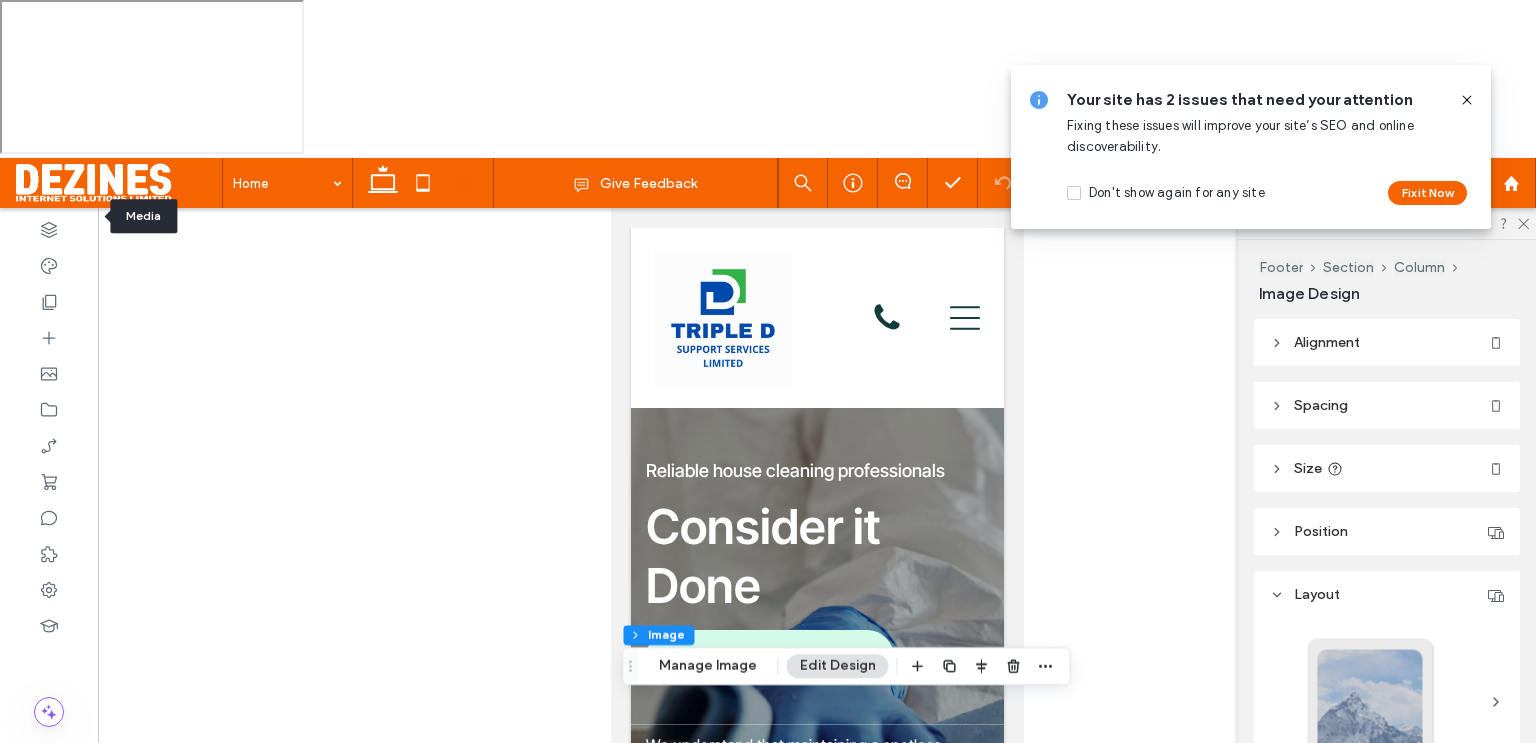 click 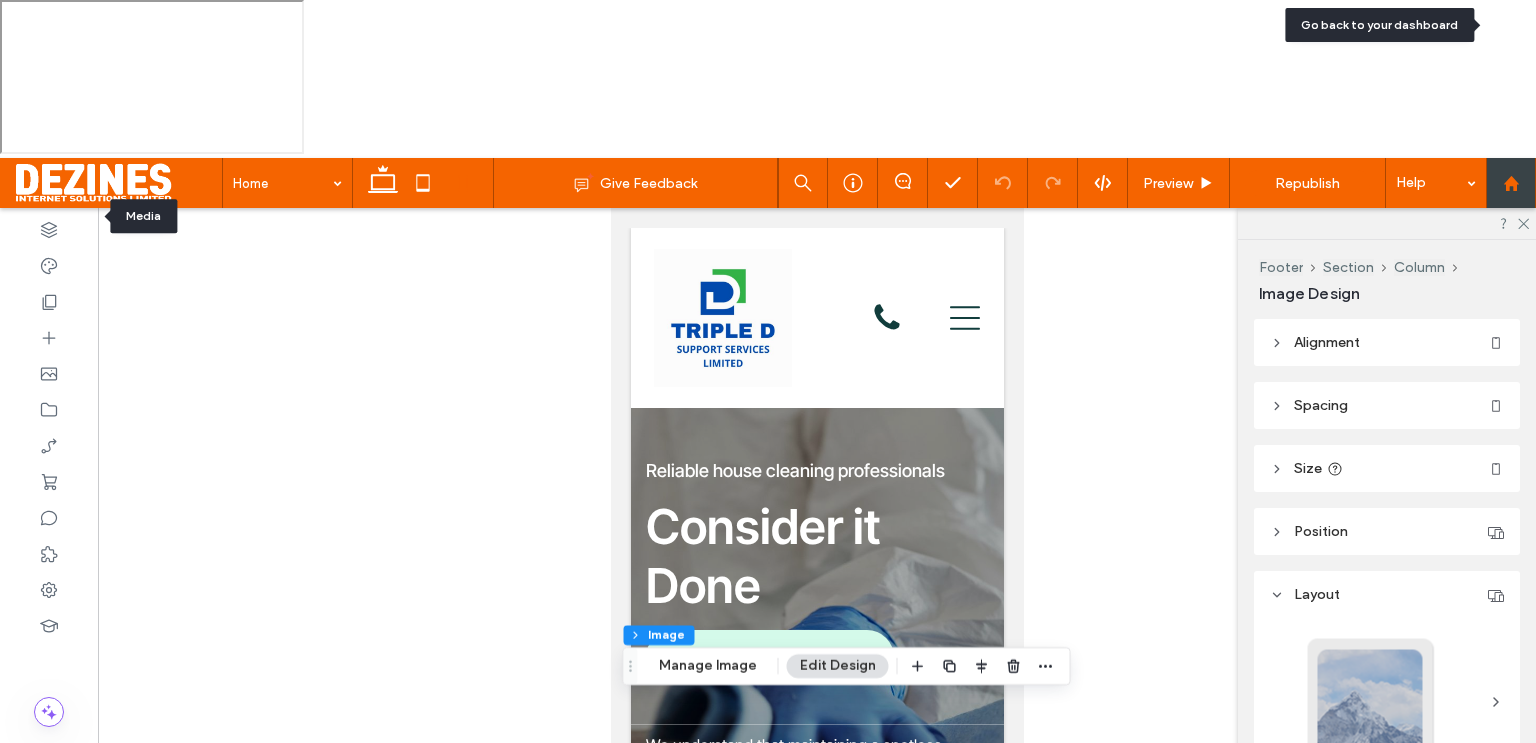click 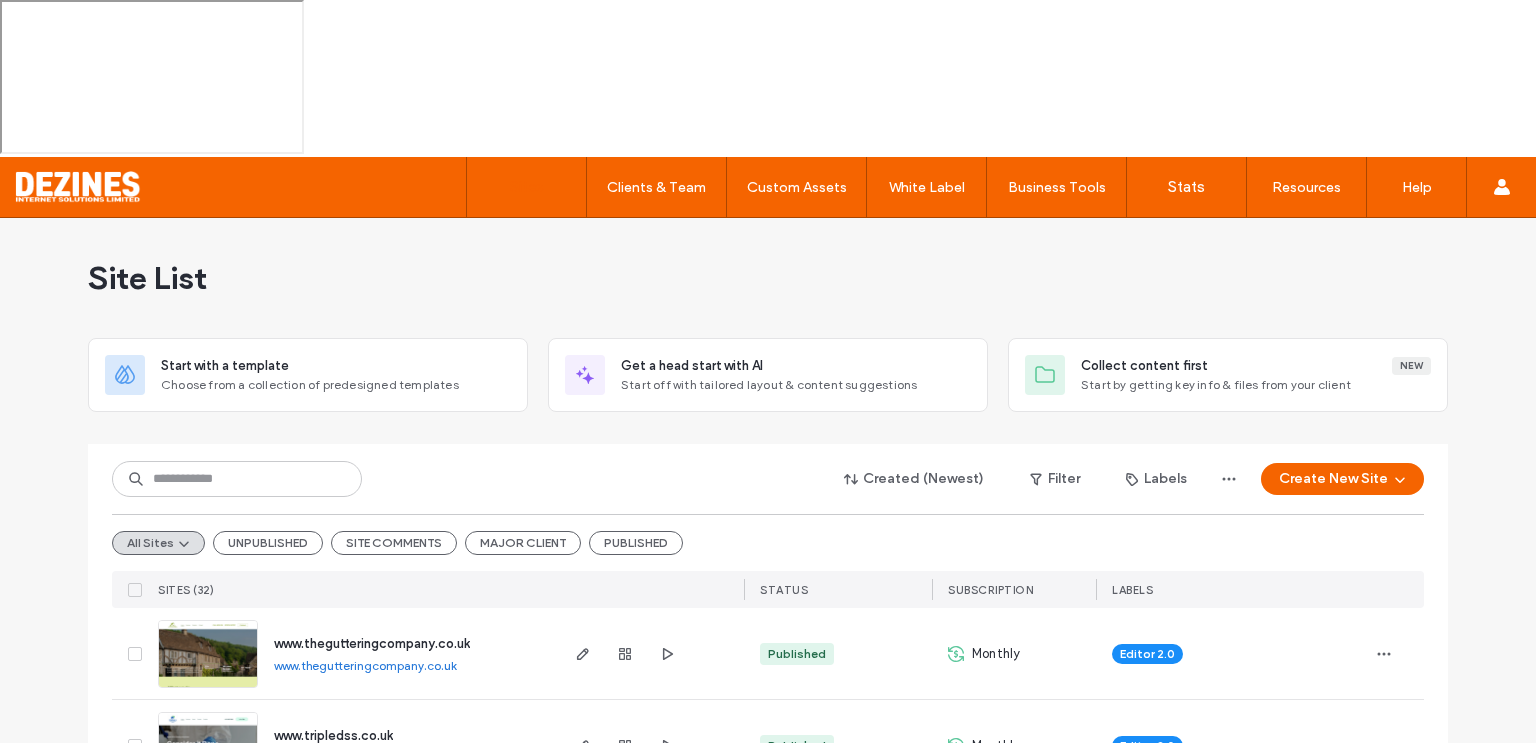 scroll, scrollTop: 0, scrollLeft: 0, axis: both 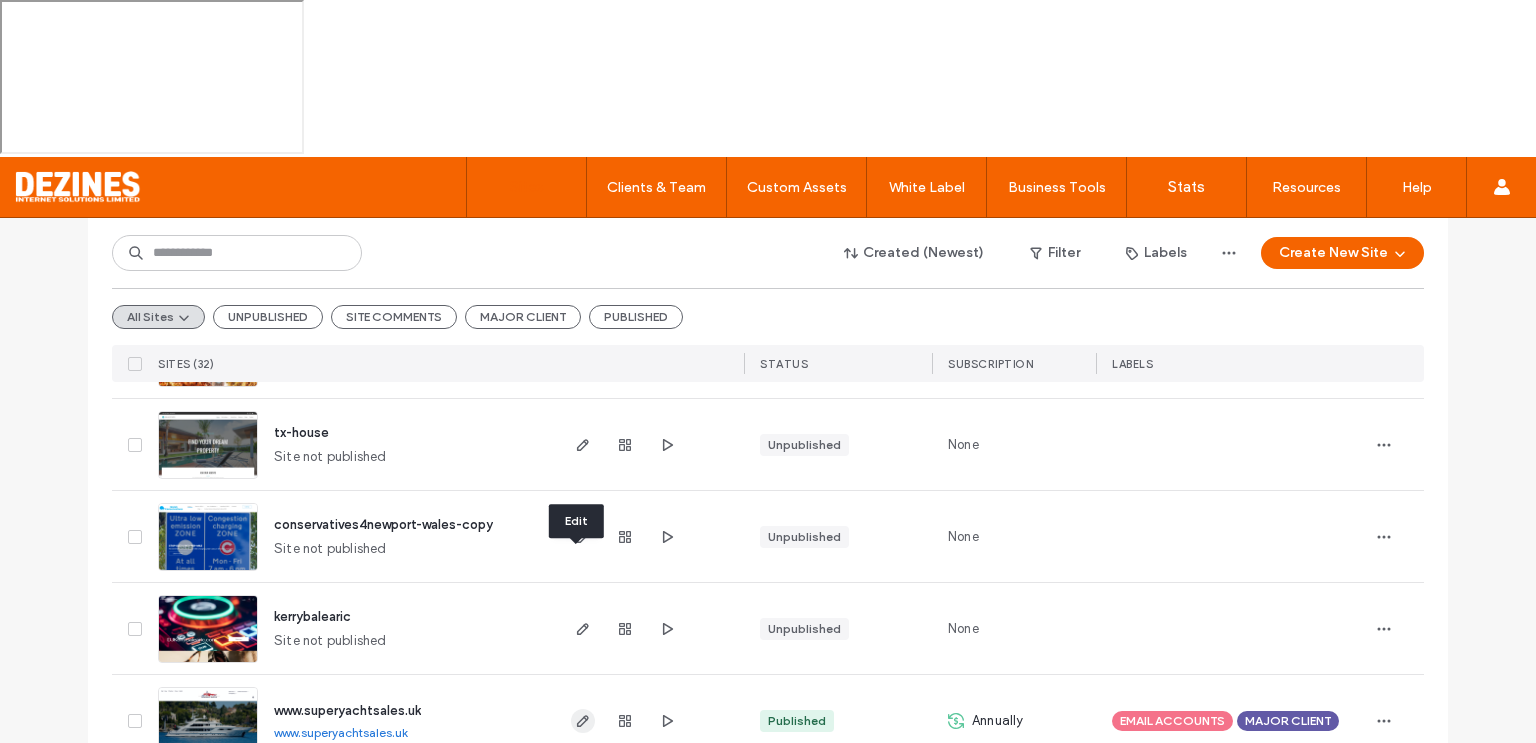 click 